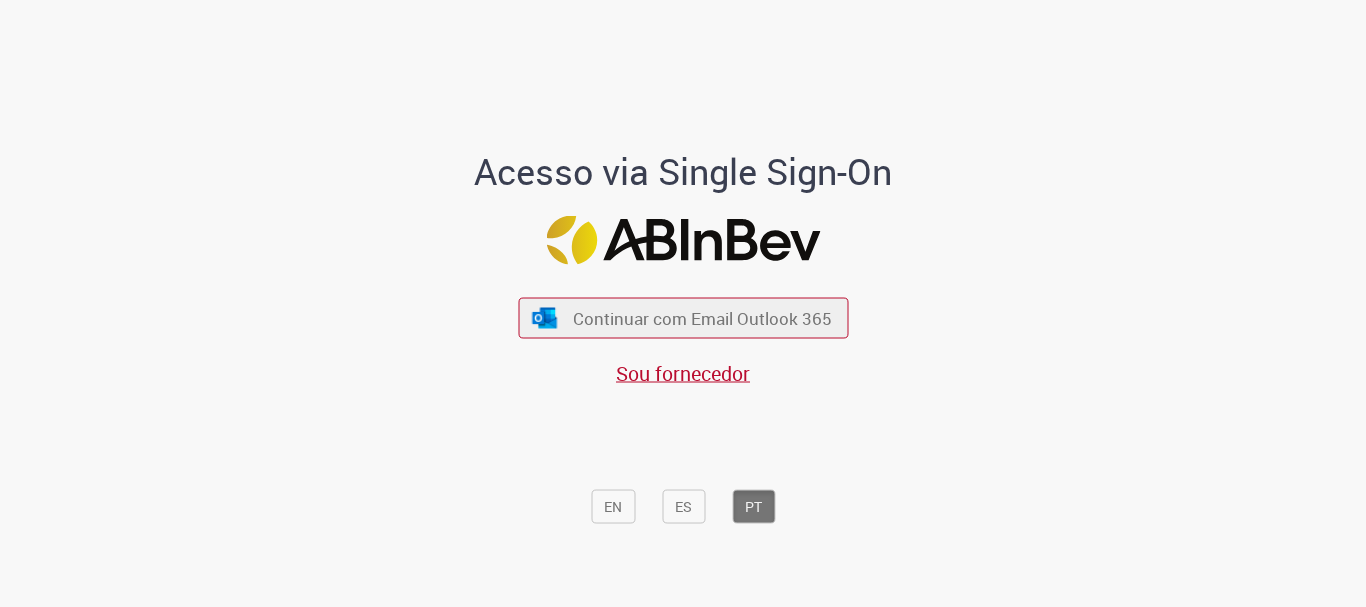 scroll, scrollTop: 0, scrollLeft: 0, axis: both 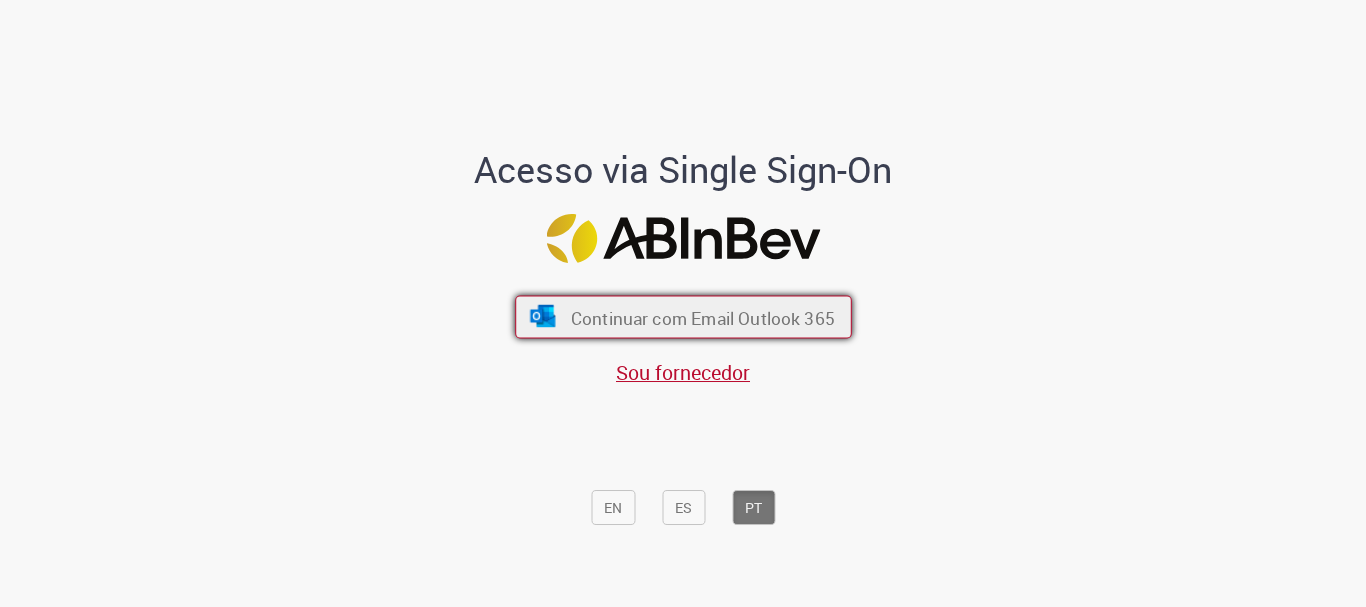 click on "Continuar com Email Outlook 365" at bounding box center [702, 317] 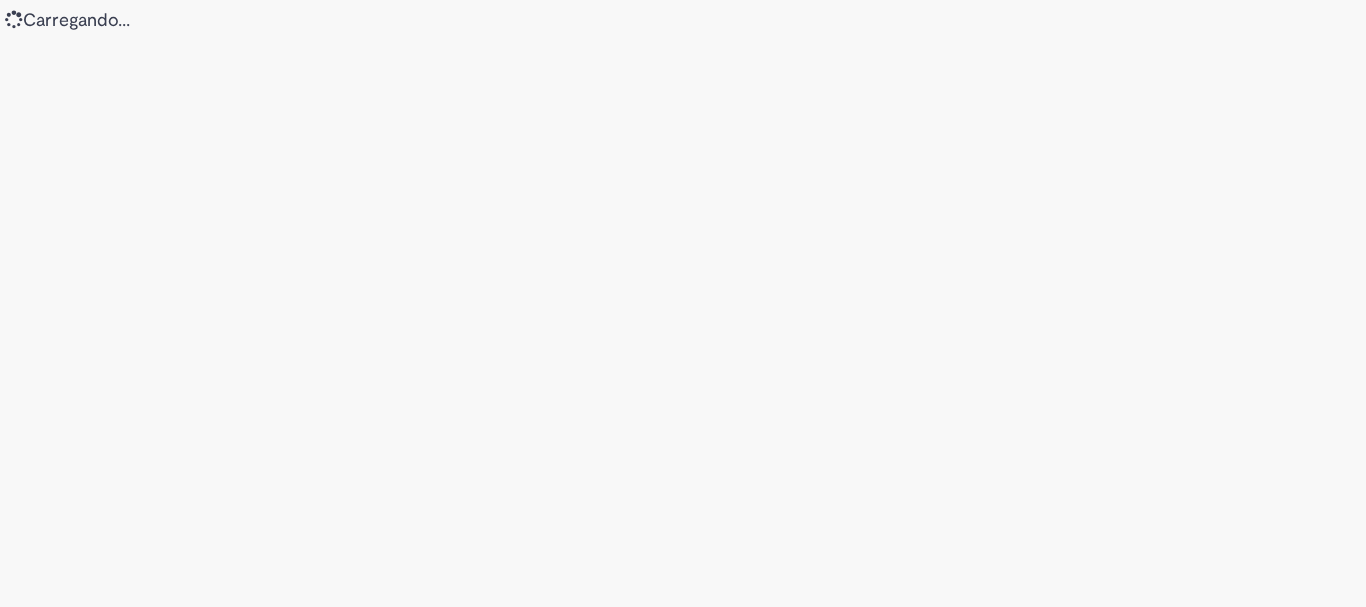 scroll, scrollTop: 0, scrollLeft: 0, axis: both 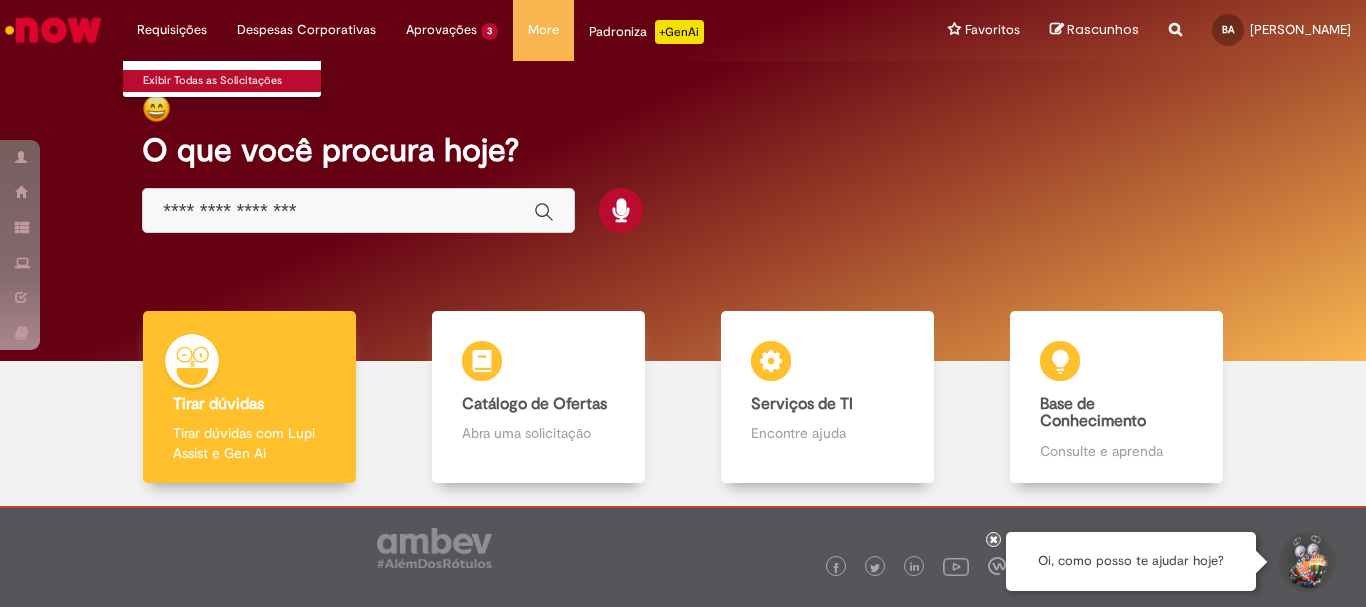 click on "Exibir Todas as Solicitações" at bounding box center (233, 81) 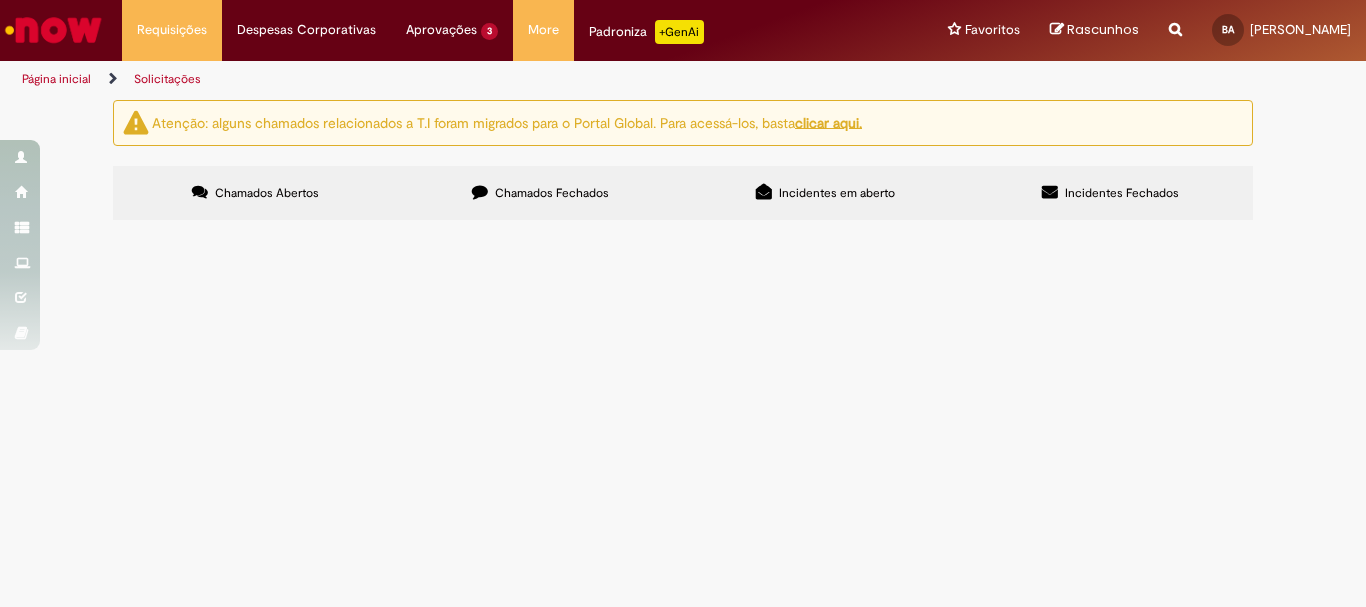 click on "Chamados Fechados" at bounding box center [552, 193] 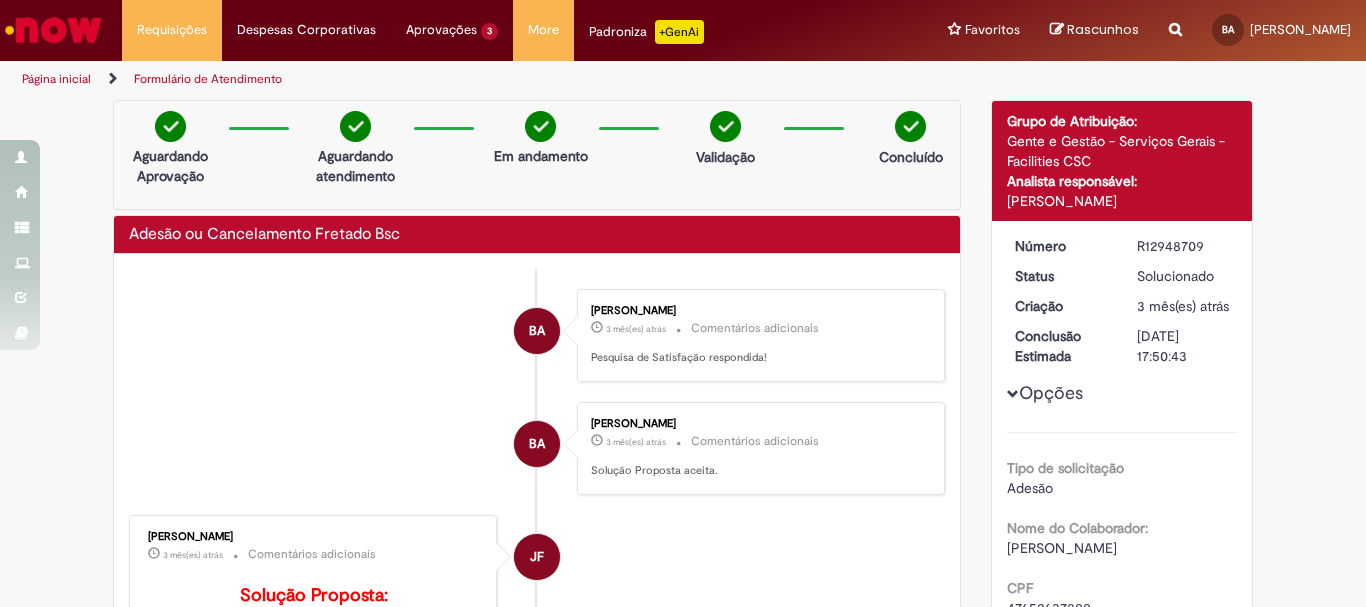 scroll, scrollTop: 445, scrollLeft: 0, axis: vertical 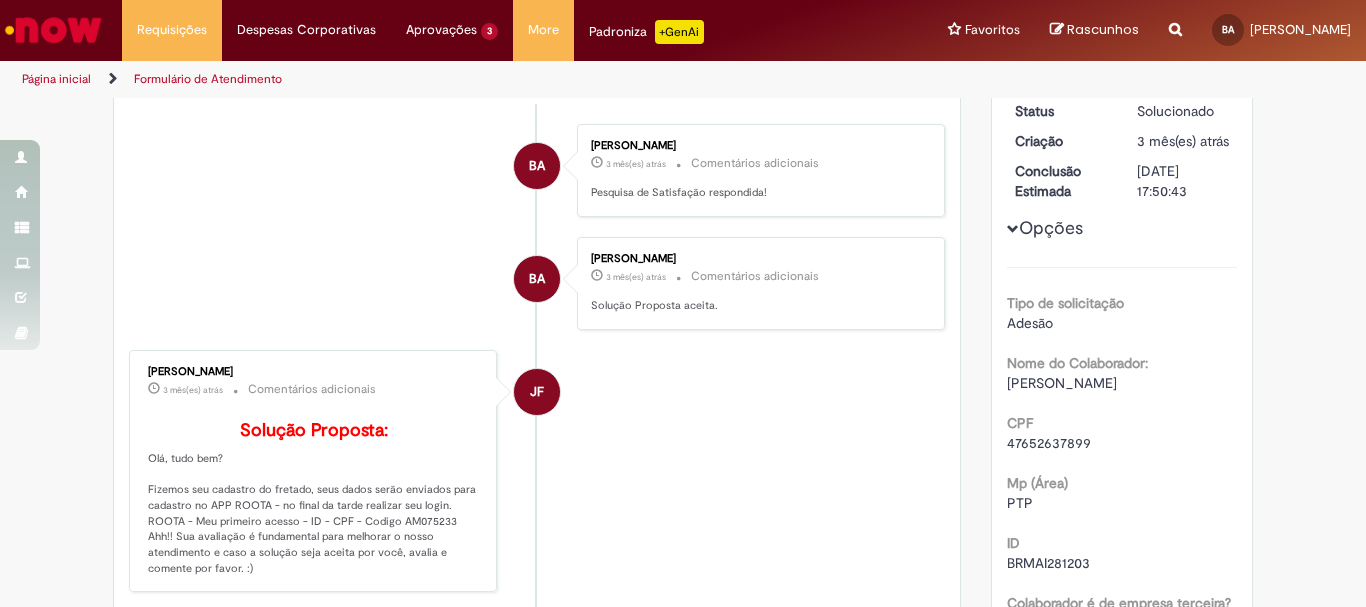 click on "Opções" at bounding box center (0, 0) 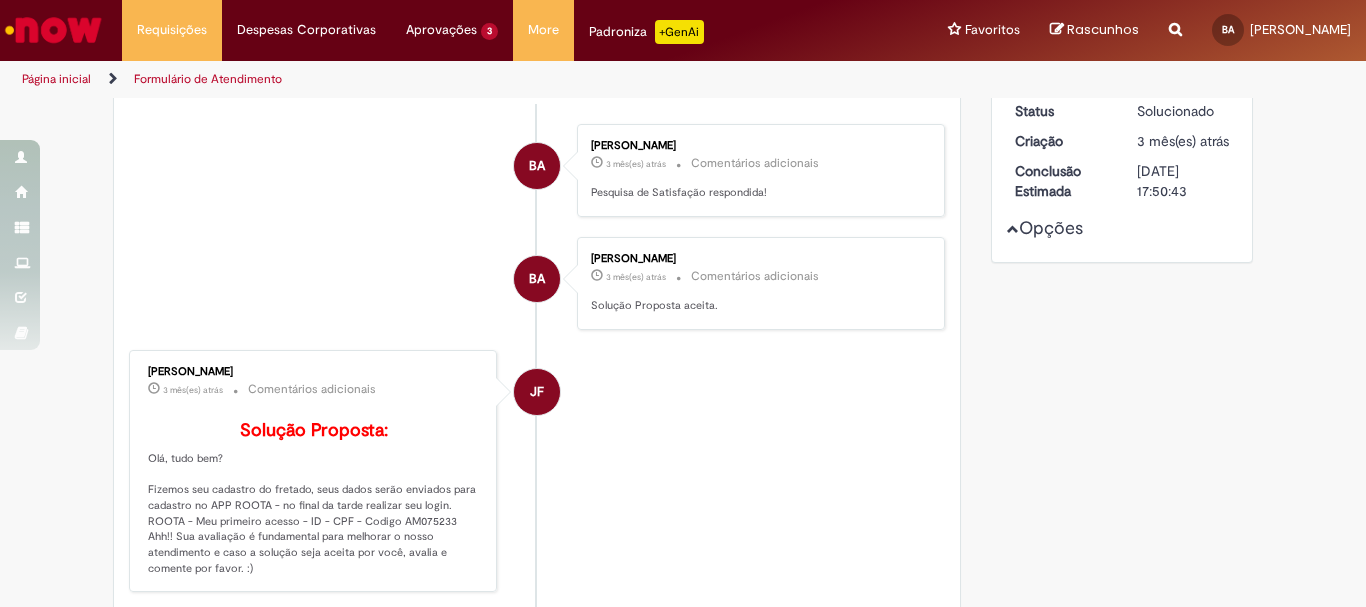 click on "Opções" at bounding box center [0, 0] 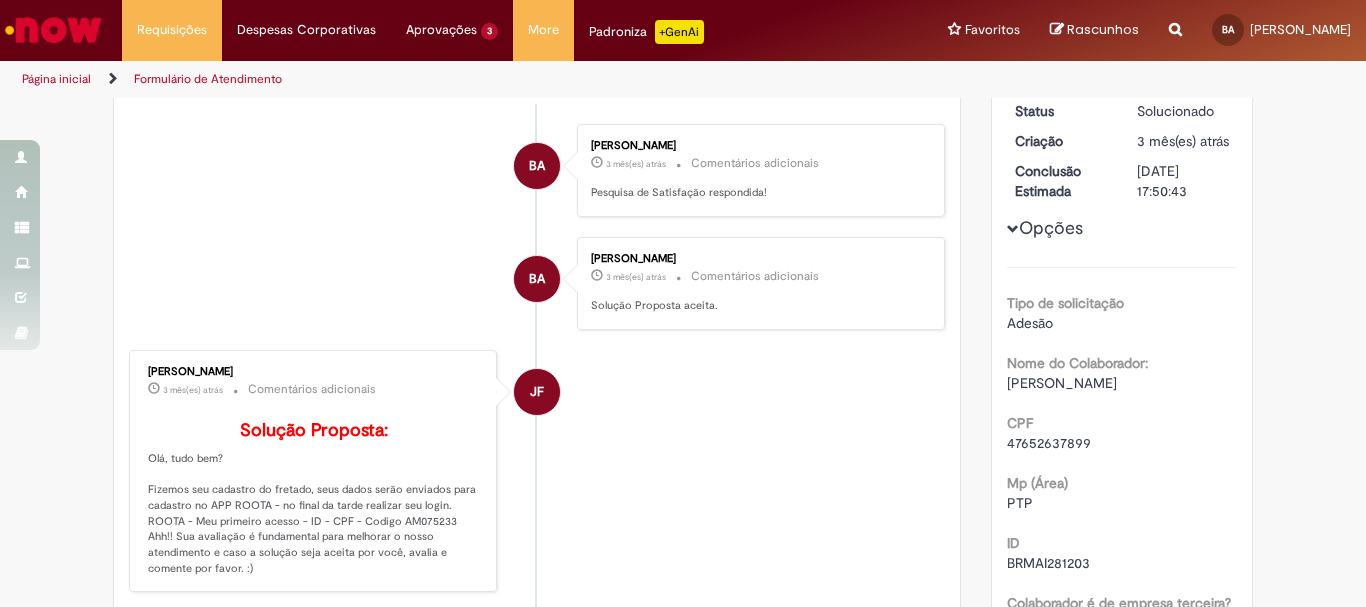 scroll, scrollTop: 0, scrollLeft: 0, axis: both 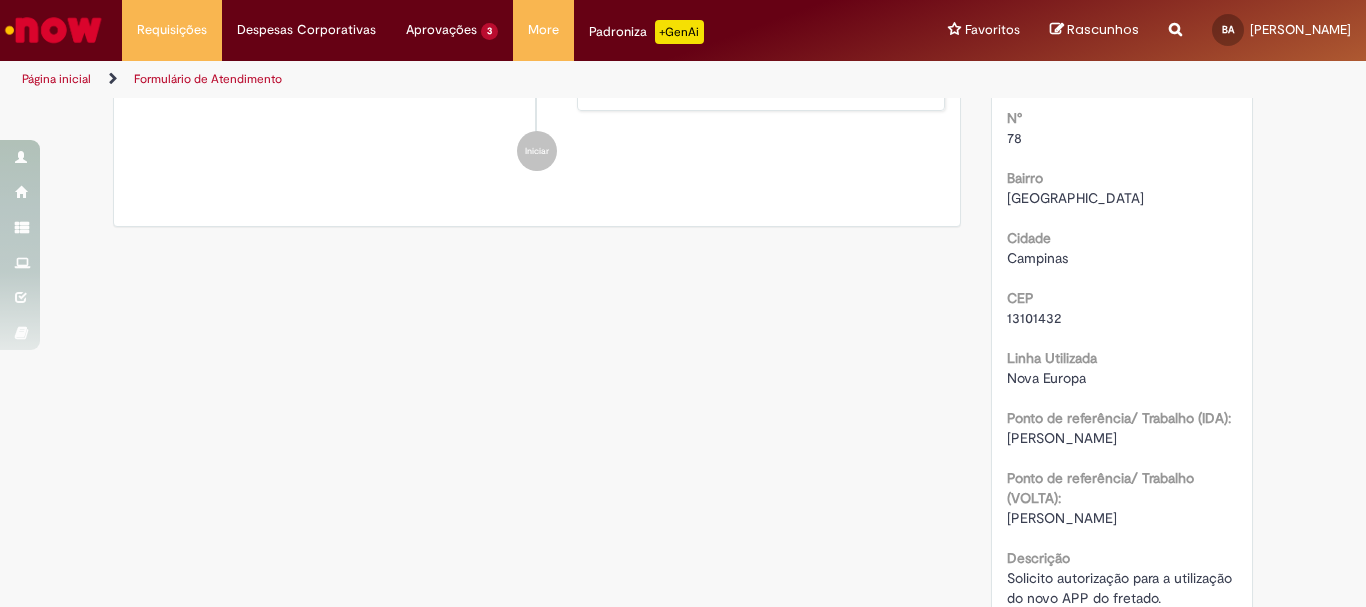 drag, startPoint x: 1347, startPoint y: 552, endPoint x: 1347, endPoint y: 576, distance: 24 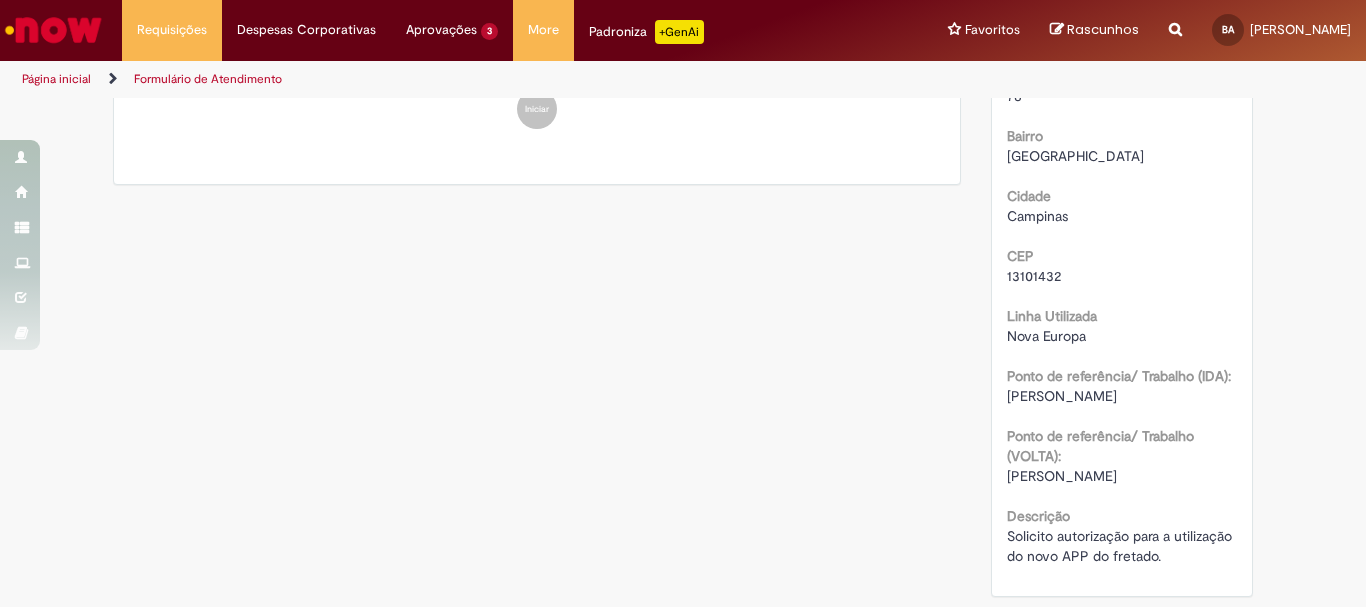 scroll, scrollTop: 952, scrollLeft: 0, axis: vertical 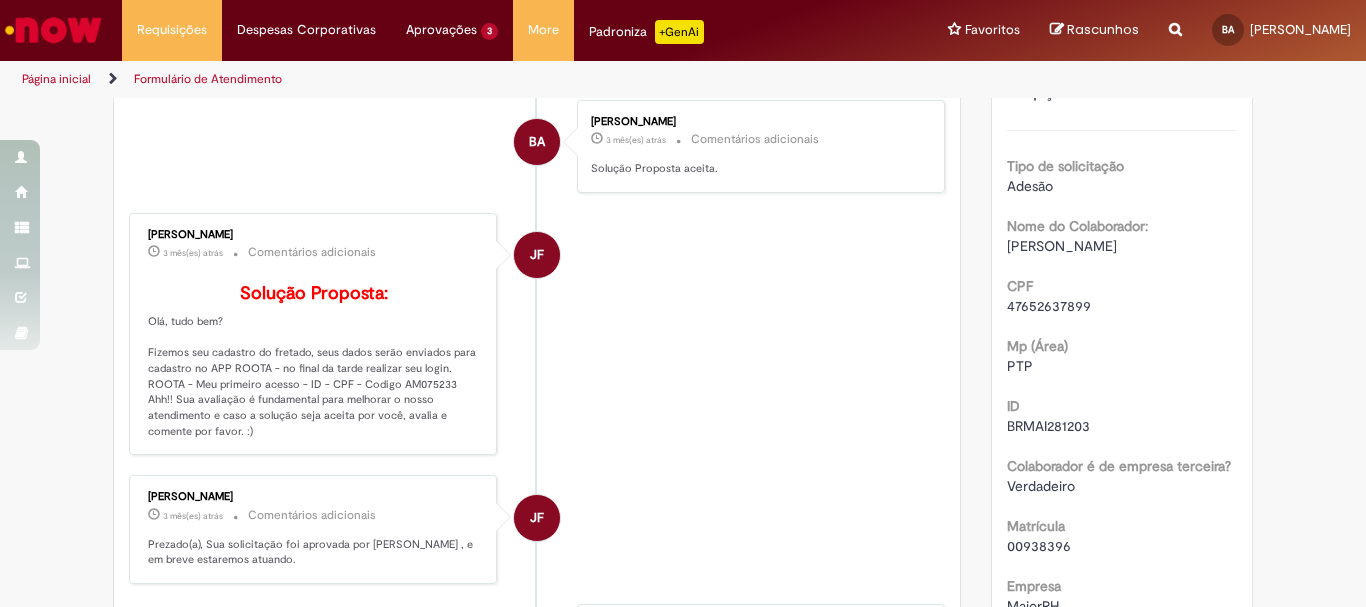 click on "BRMAI281203" at bounding box center (1048, 426) 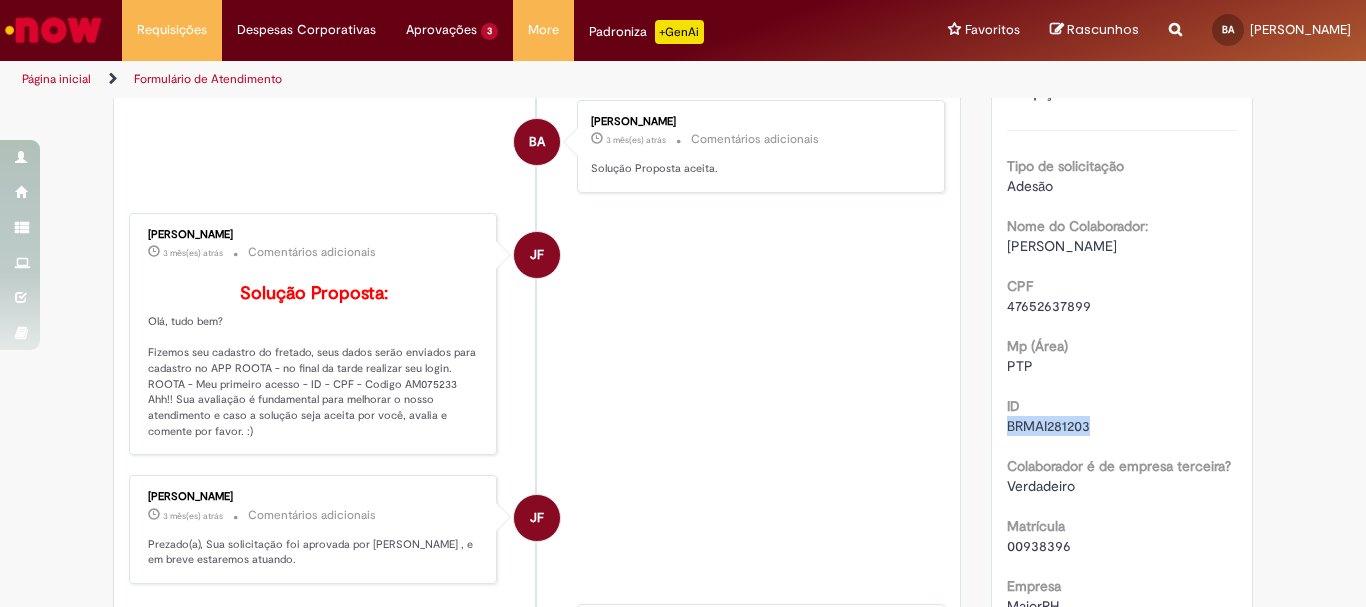 click on "BRMAI281203" at bounding box center [1048, 426] 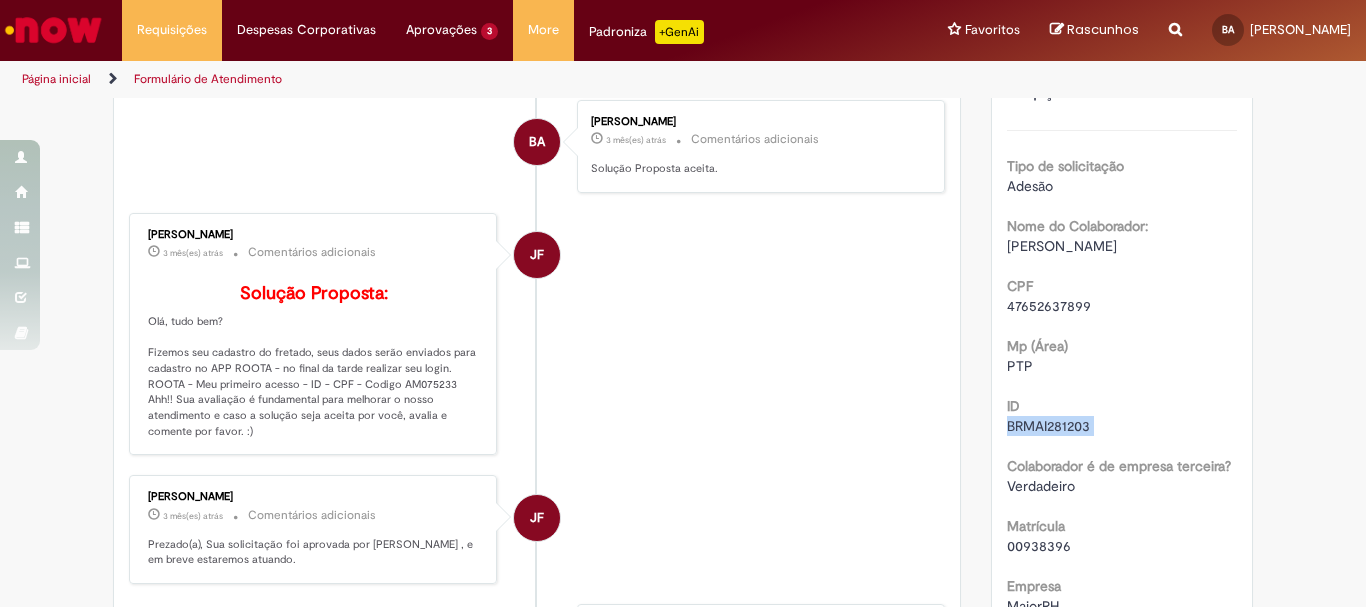 click on "BRMAI281203" at bounding box center [1048, 426] 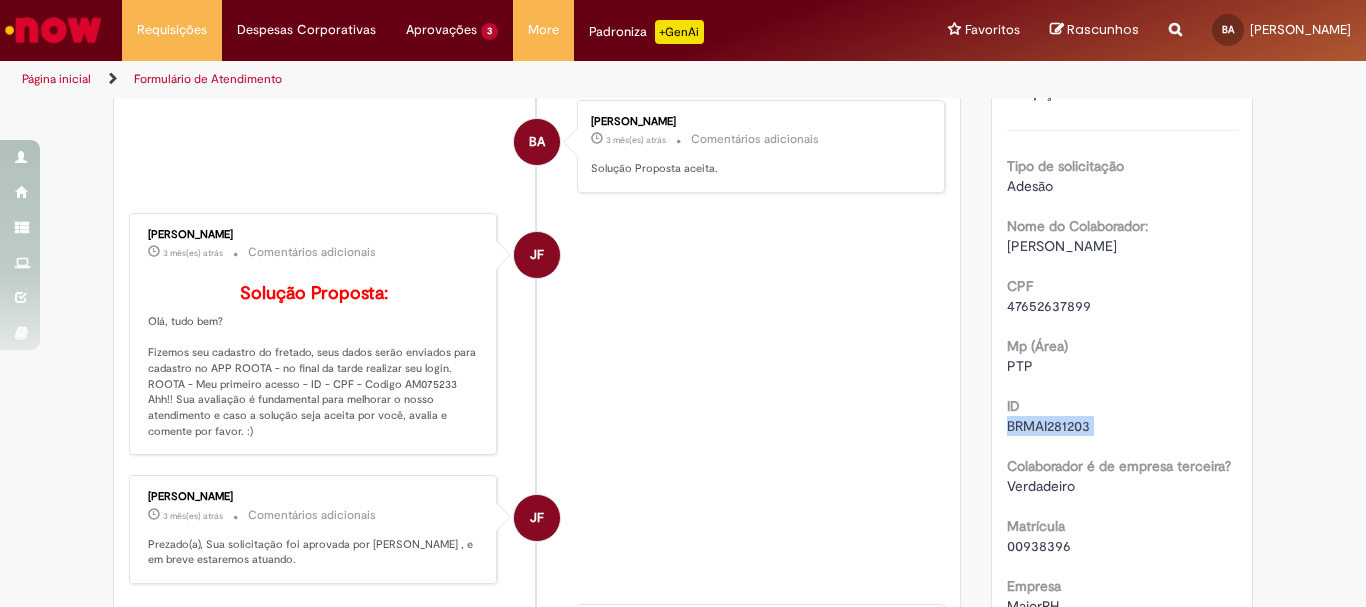 copy on "BRMAI281203" 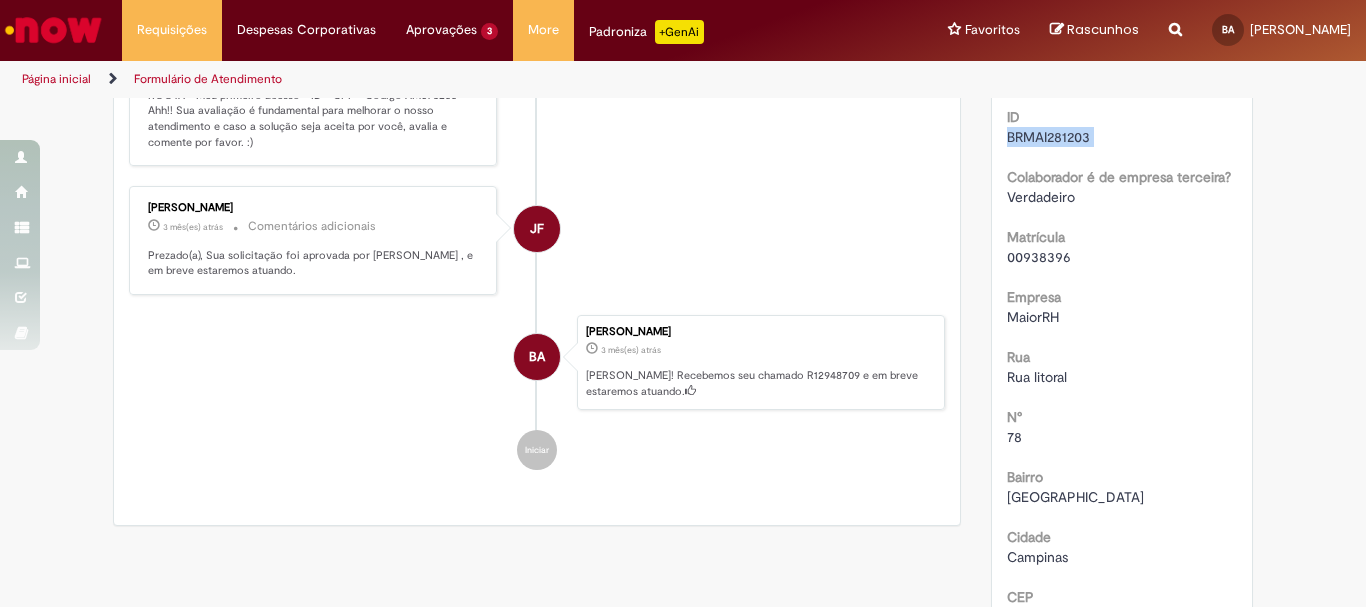 scroll, scrollTop: 622, scrollLeft: 0, axis: vertical 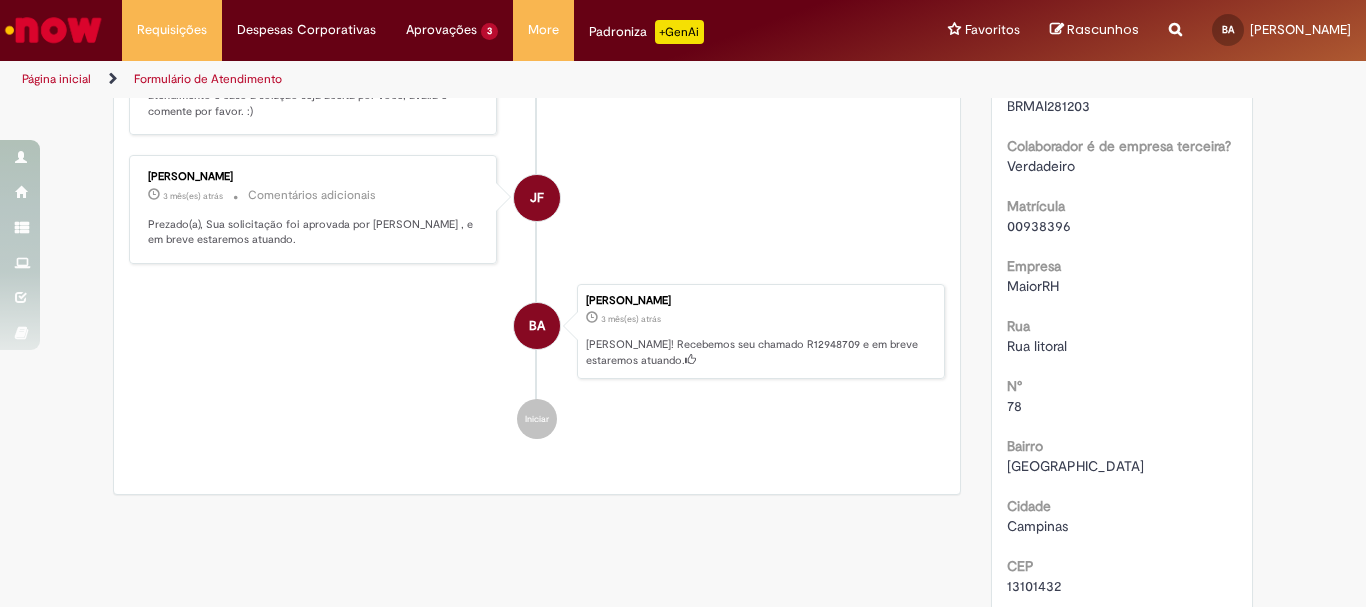 click on "00938396" at bounding box center [1039, 226] 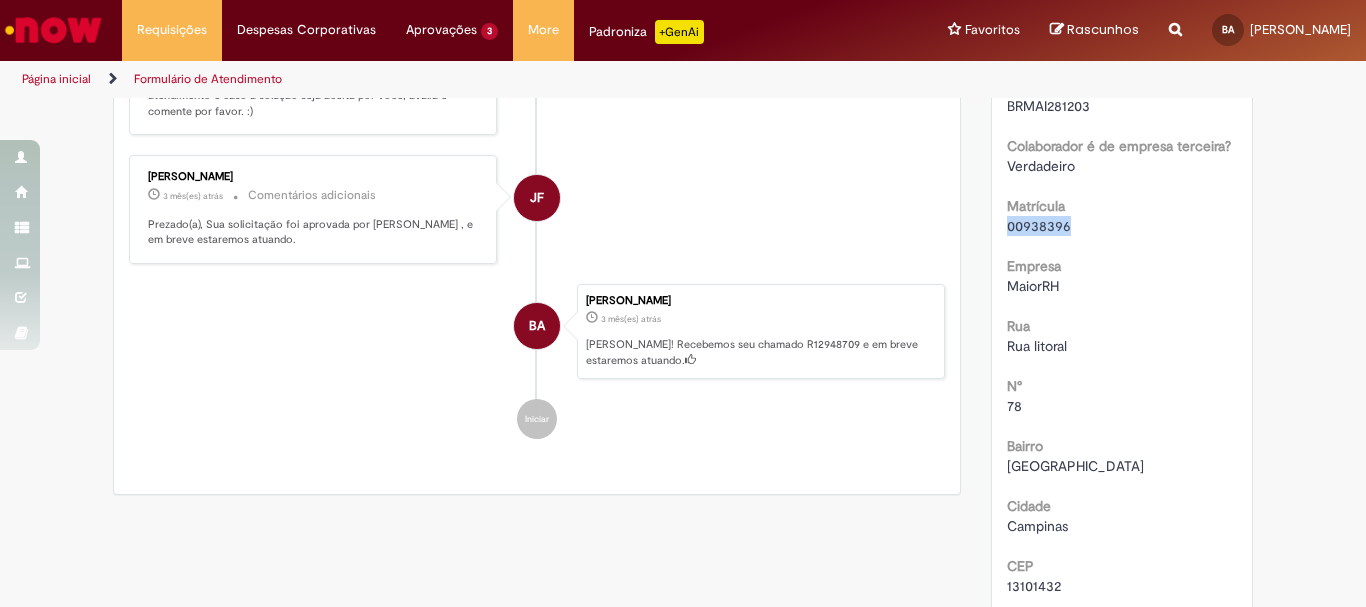 click on "00938396" at bounding box center (1039, 226) 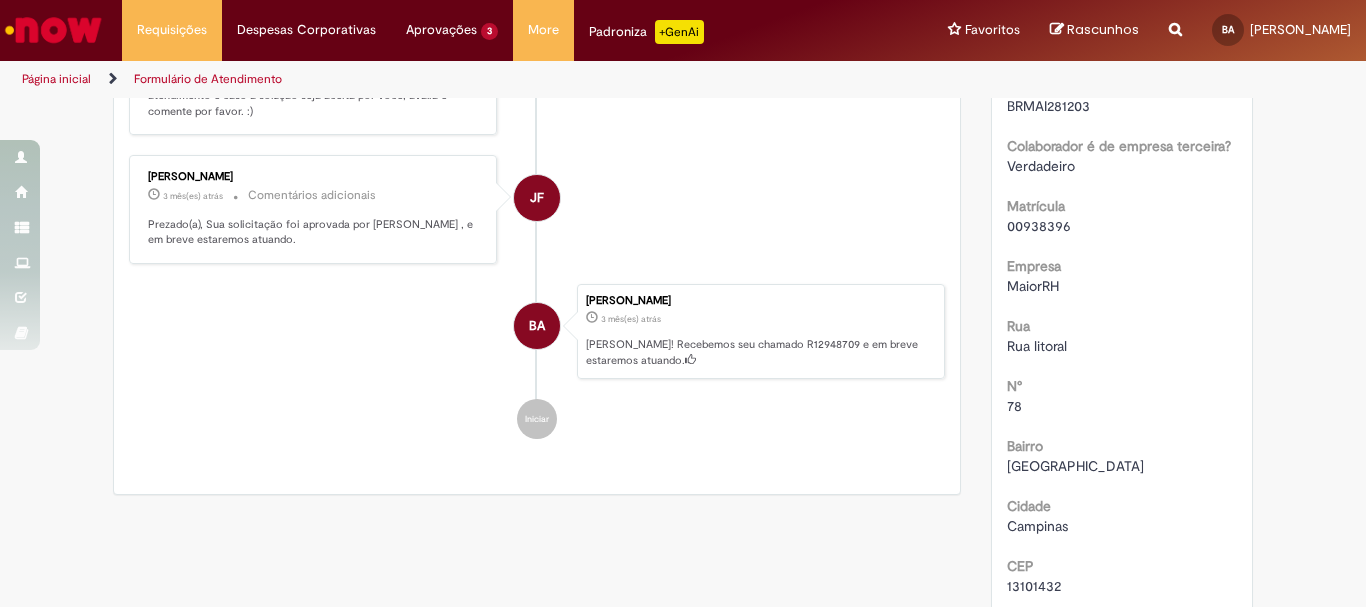 click on "MaiorRH" at bounding box center (1033, 286) 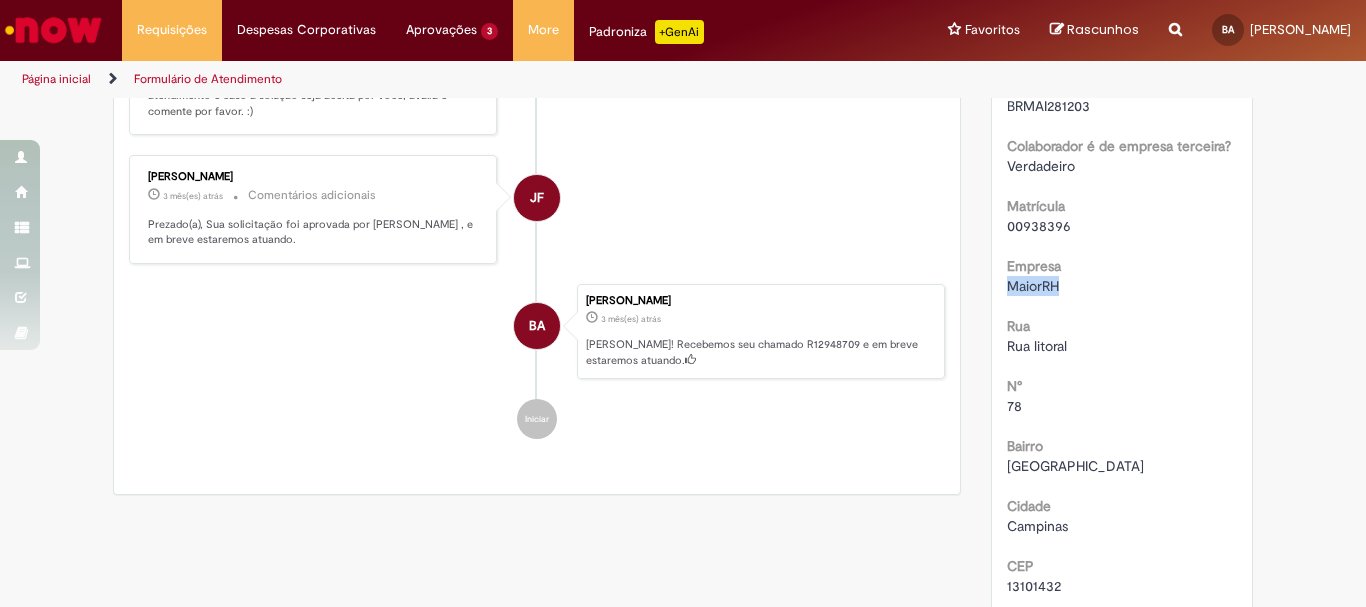 click on "MaiorRH" at bounding box center [1033, 286] 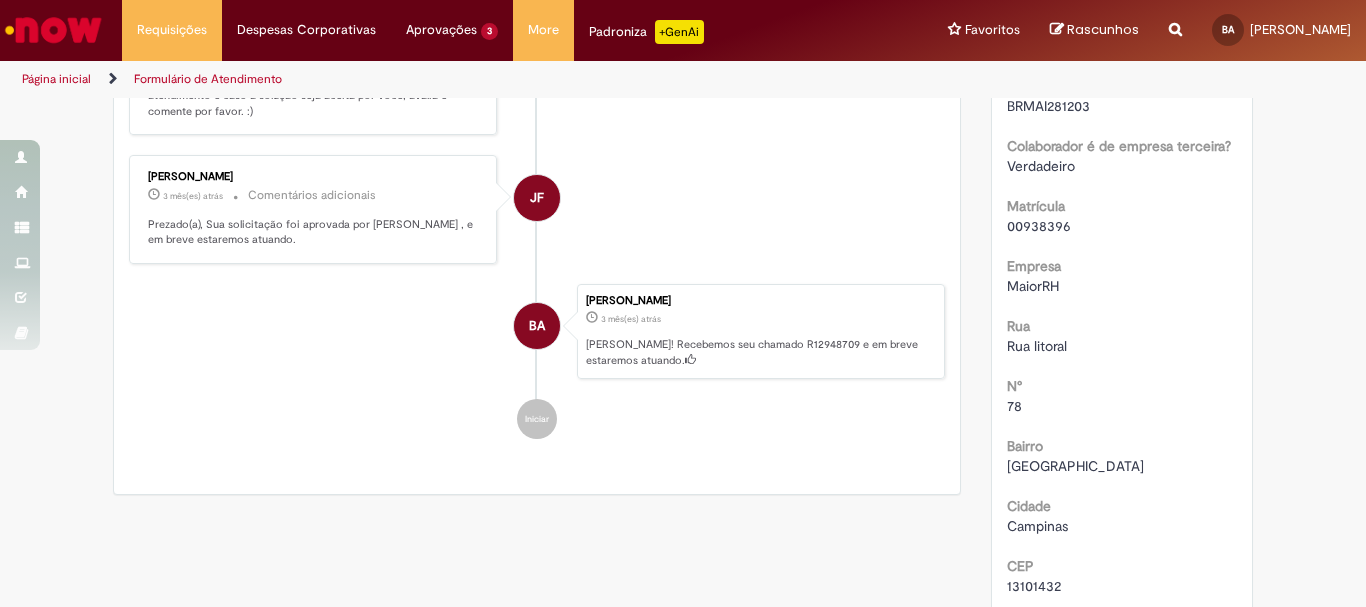 click on "Rua litoral" at bounding box center (1037, 346) 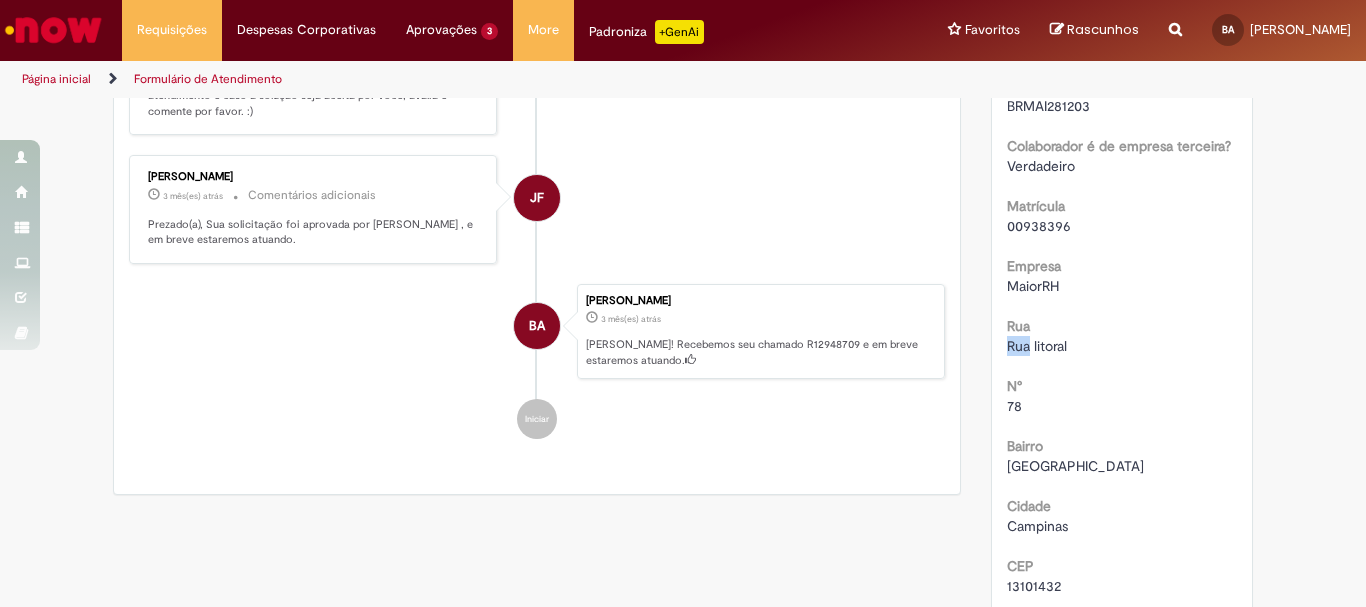 click on "Rua litoral" at bounding box center [1037, 346] 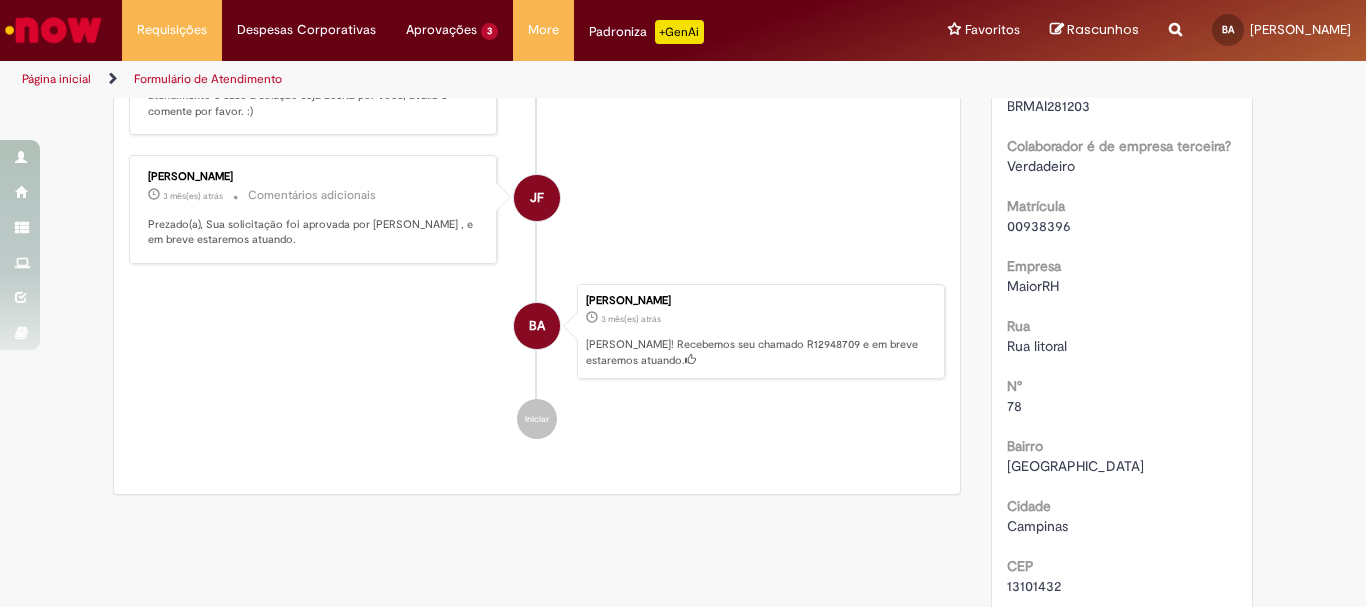 click on "Campinas" at bounding box center (1122, 526) 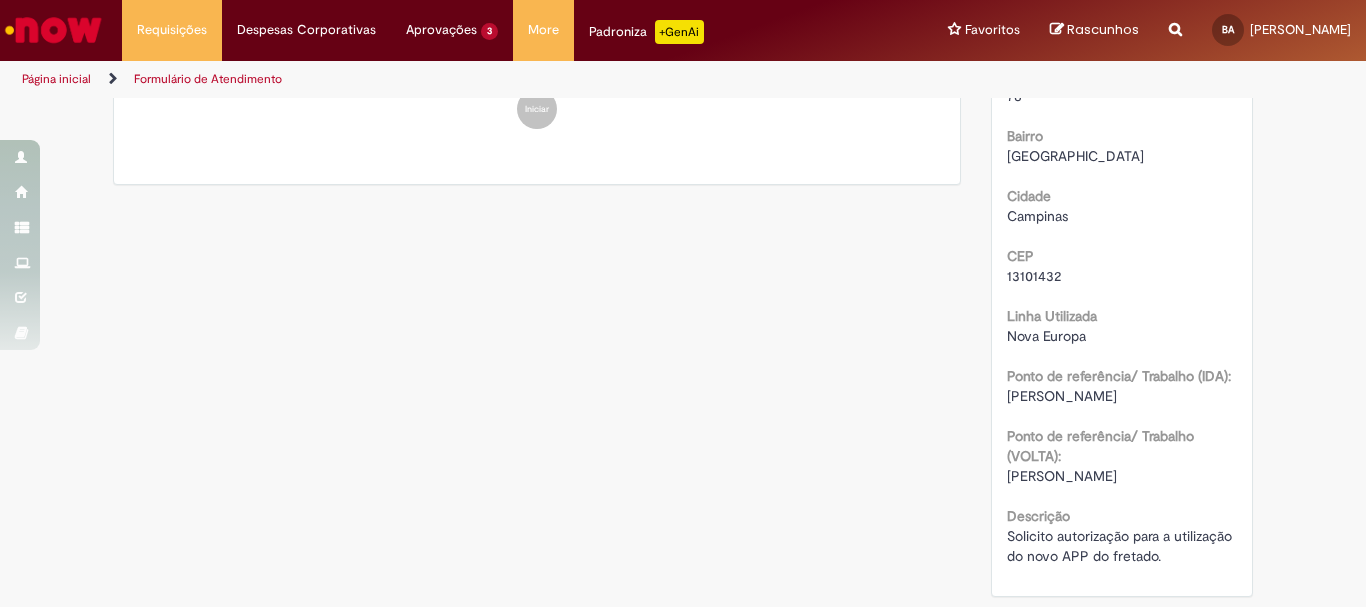 scroll, scrollTop: 952, scrollLeft: 0, axis: vertical 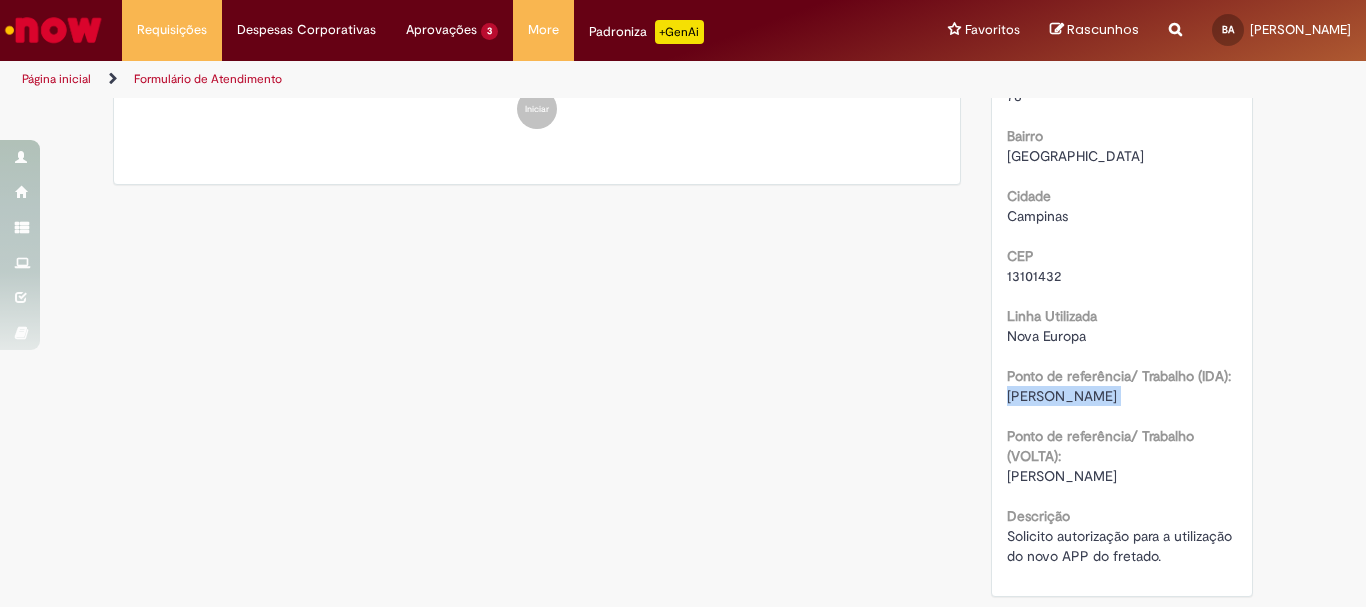 click on "[PERSON_NAME]" at bounding box center [1062, 396] 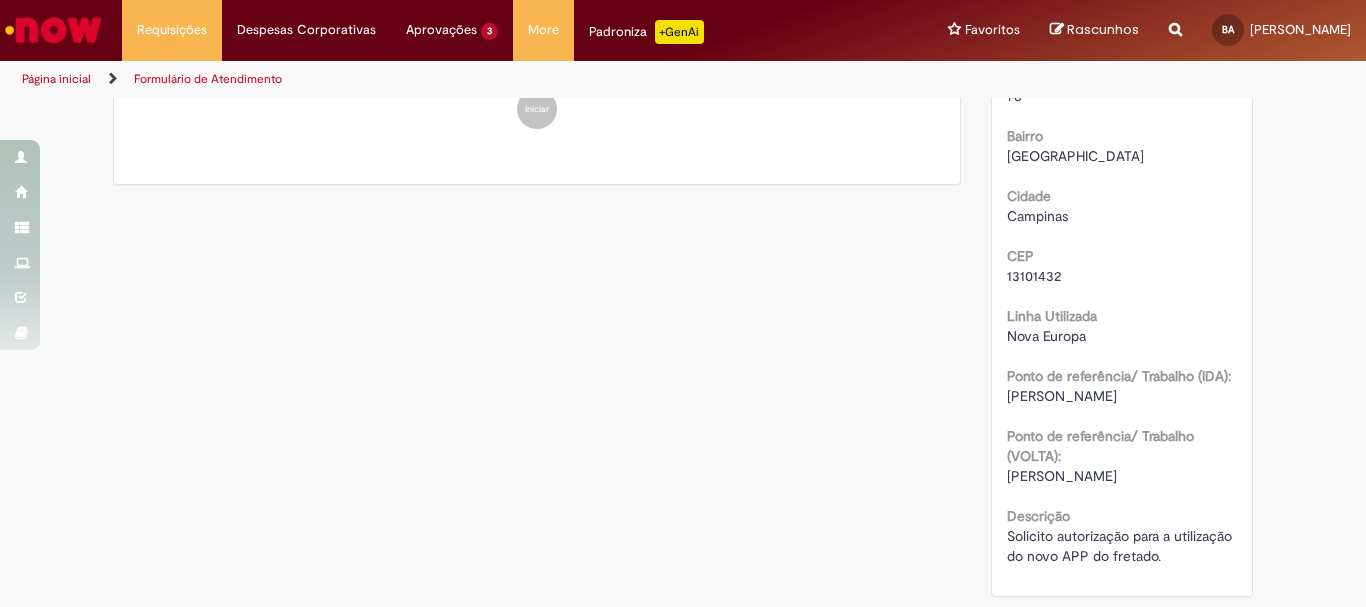 click on "Solicito autorização para a utilização do novo APP do fretado." at bounding box center (1121, 546) 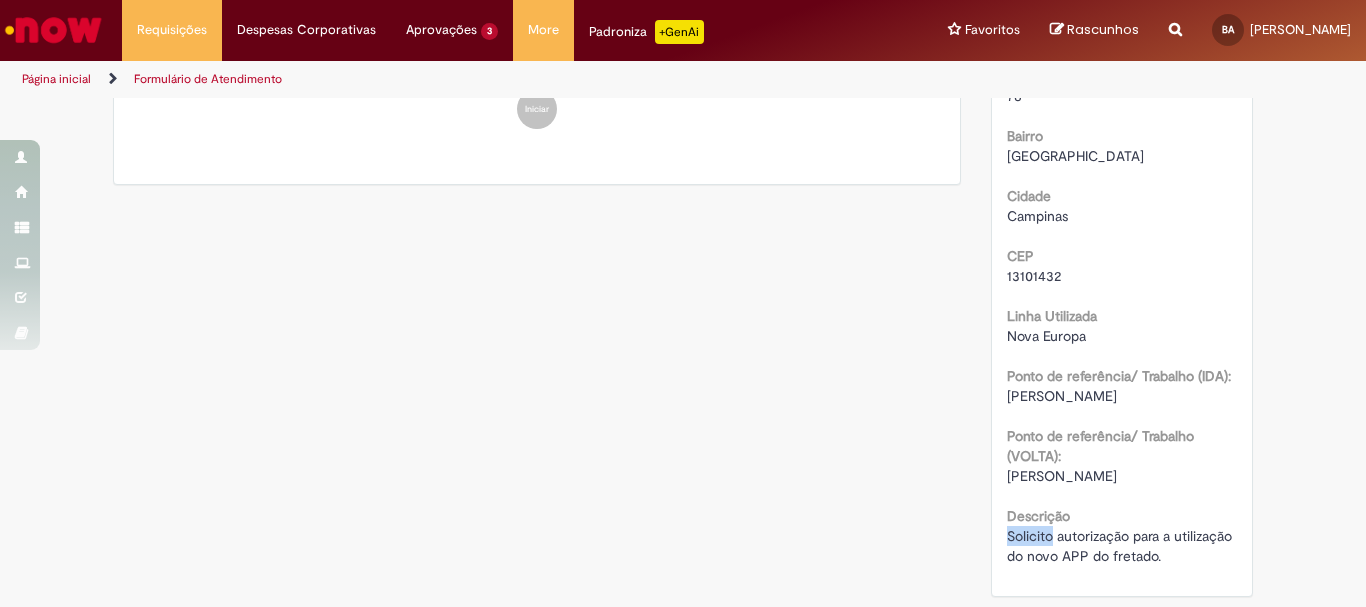 click on "Solicito autorização para a utilização do novo APP do fretado." at bounding box center [1121, 546] 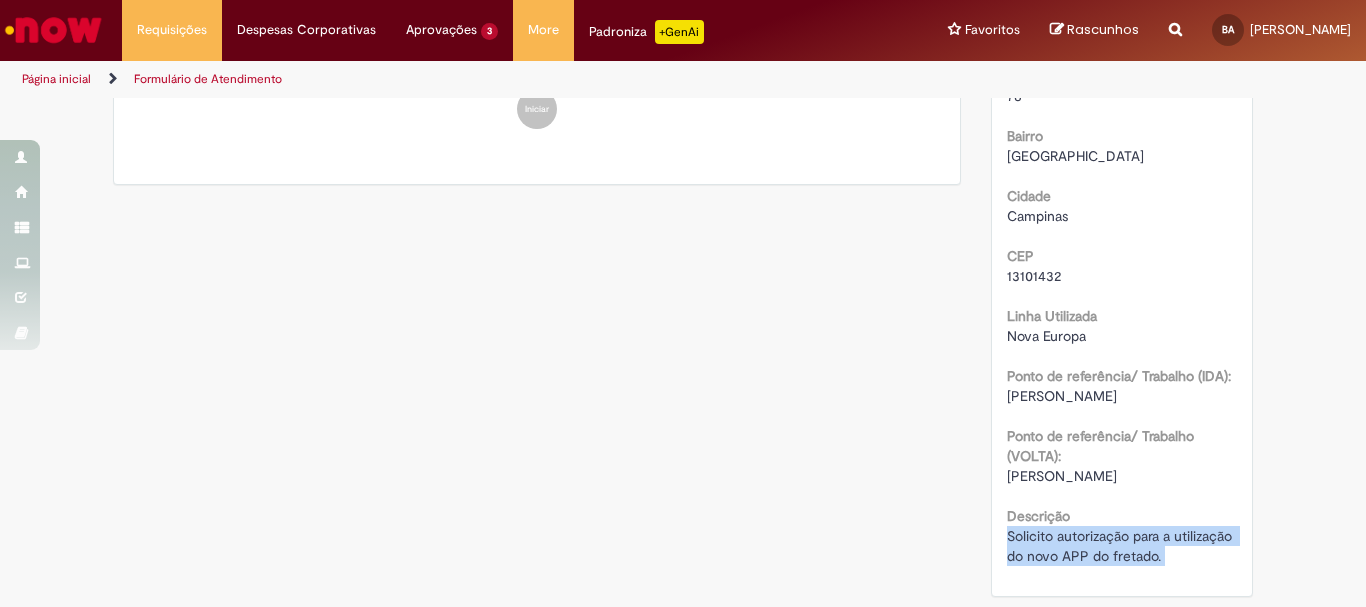 click on "Solicito autorização para a utilização do novo APP do fretado." at bounding box center [1121, 546] 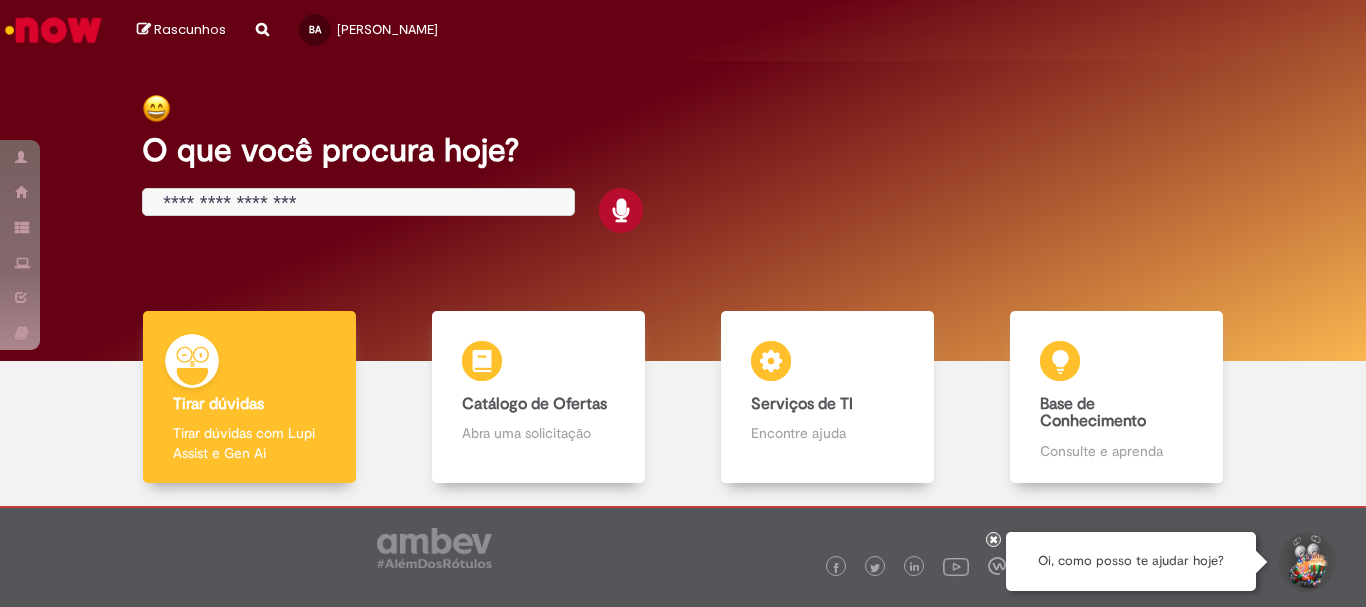 scroll, scrollTop: 0, scrollLeft: 0, axis: both 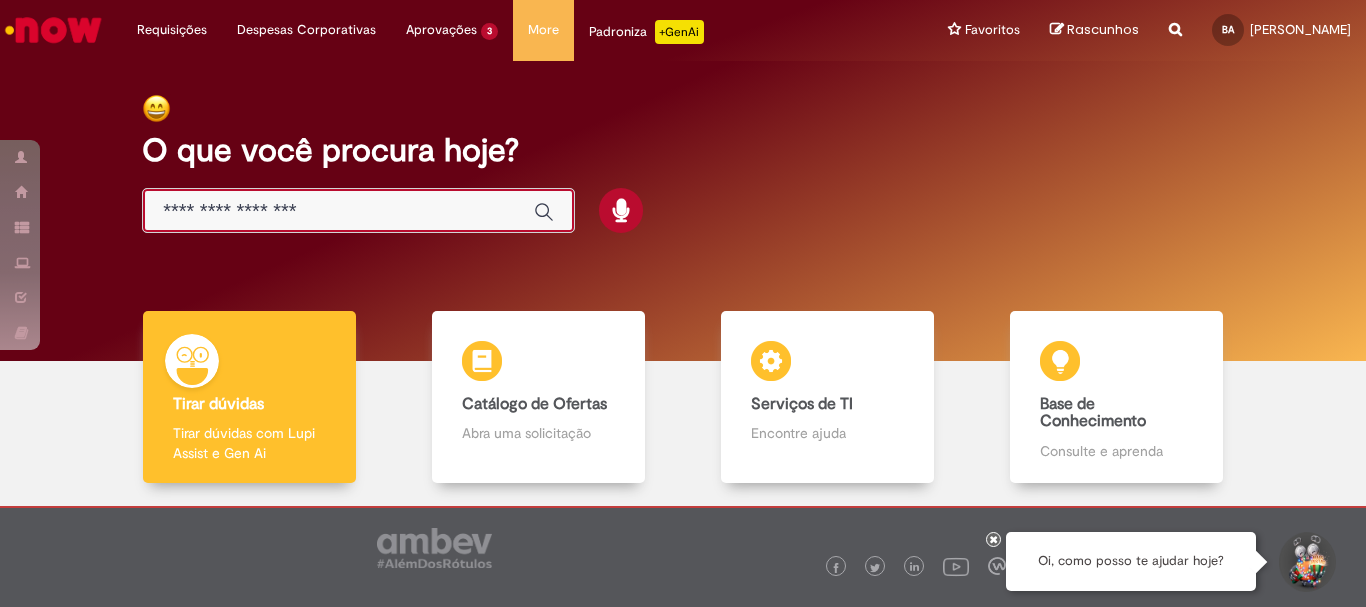 click at bounding box center [338, 211] 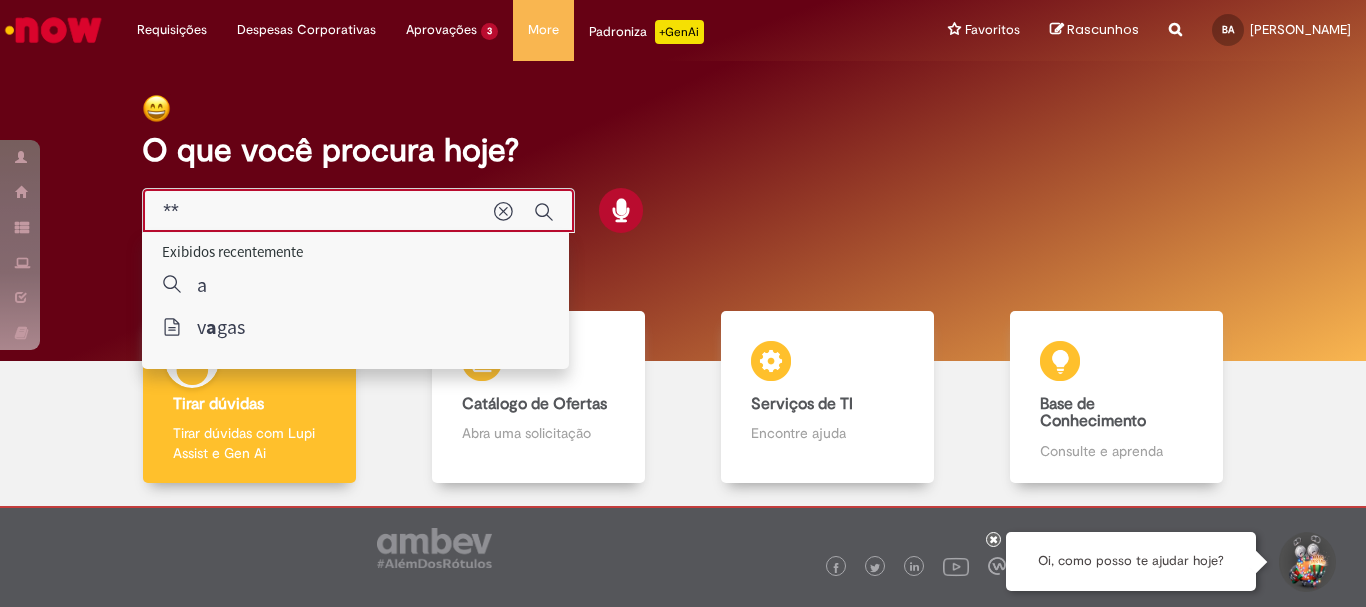 type on "***" 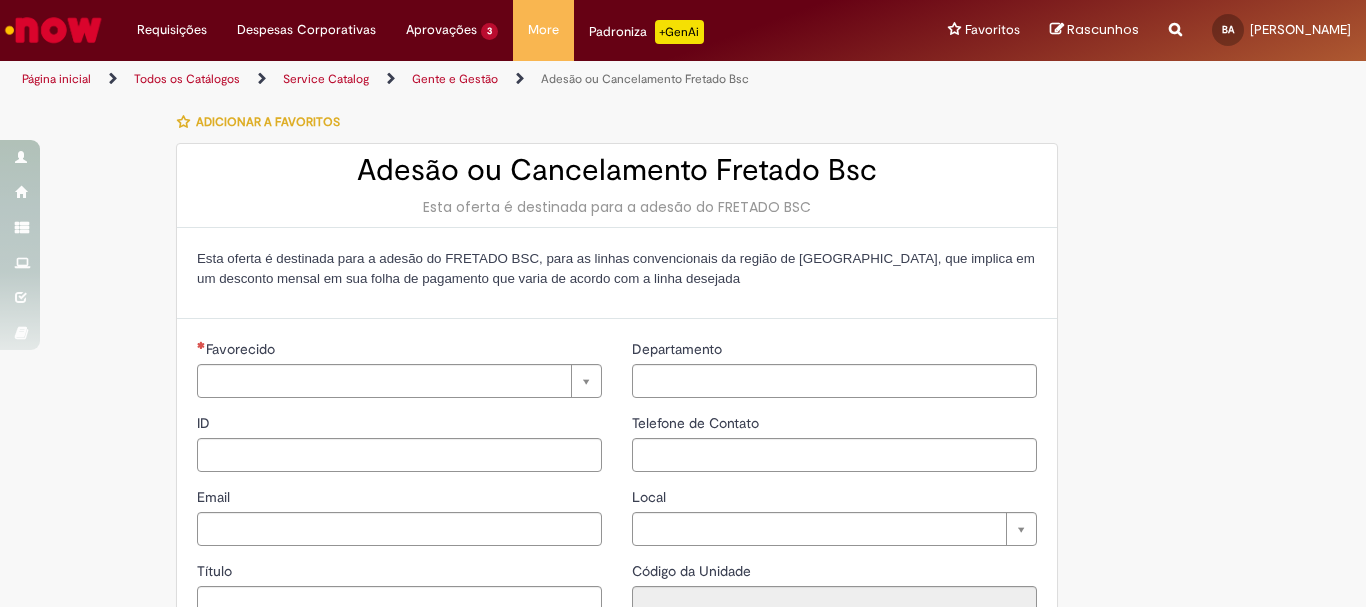 type on "**********" 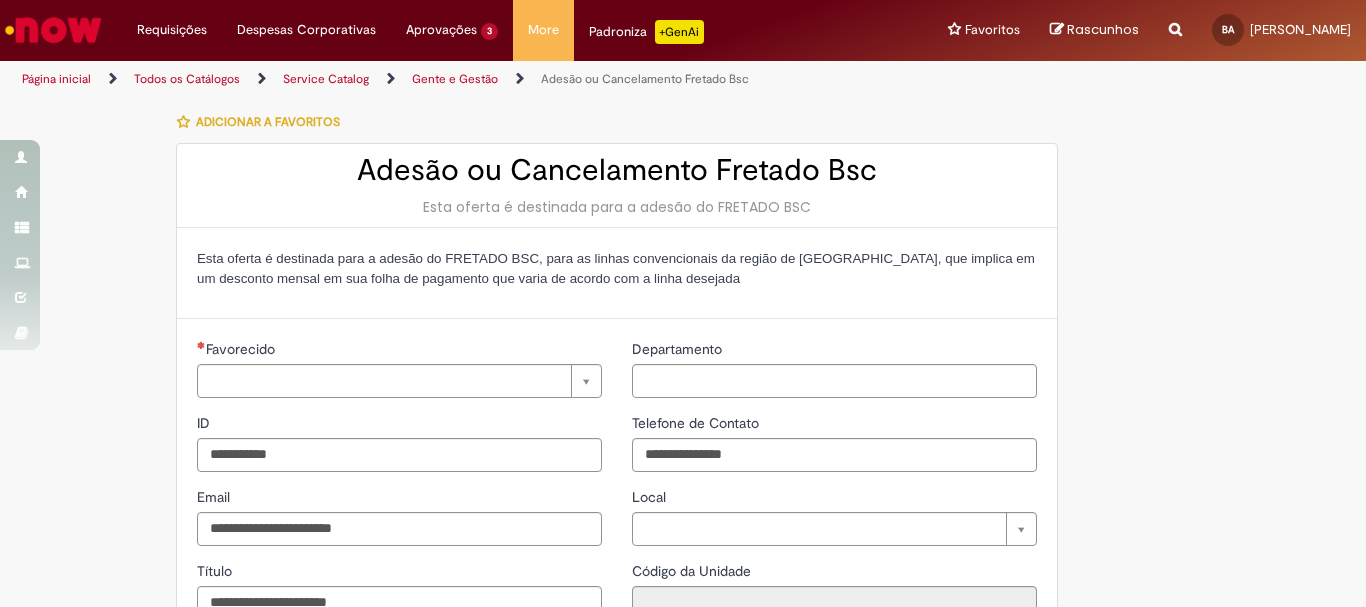 type on "**********" 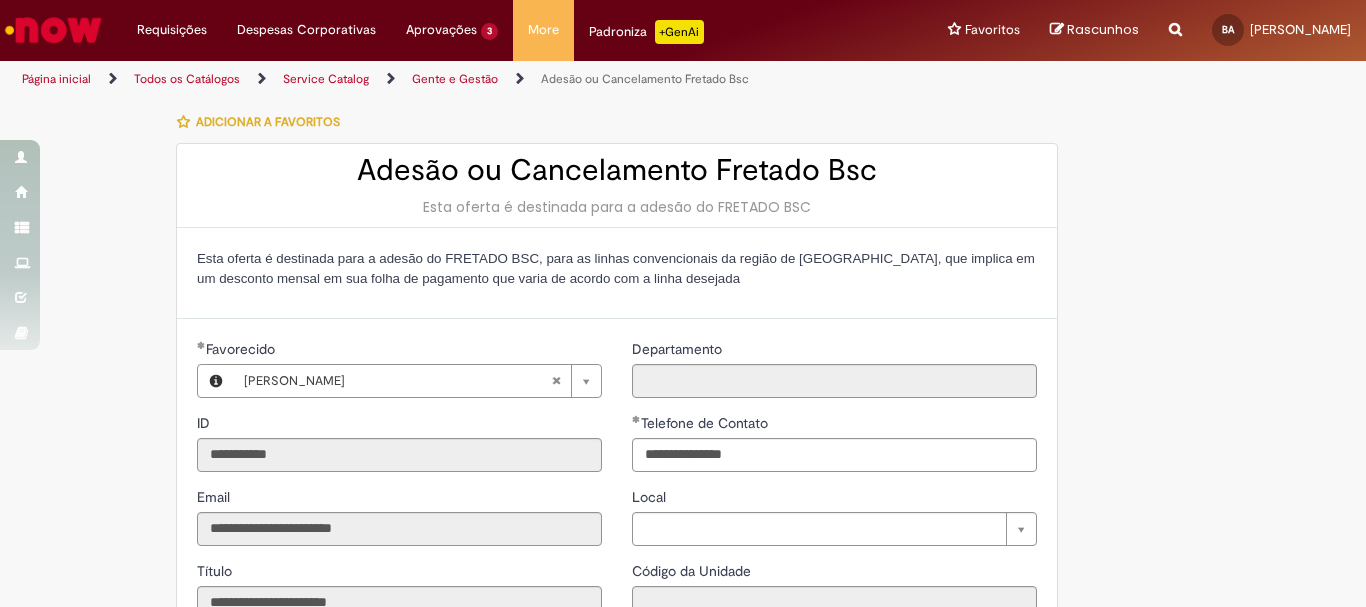 type on "**********" 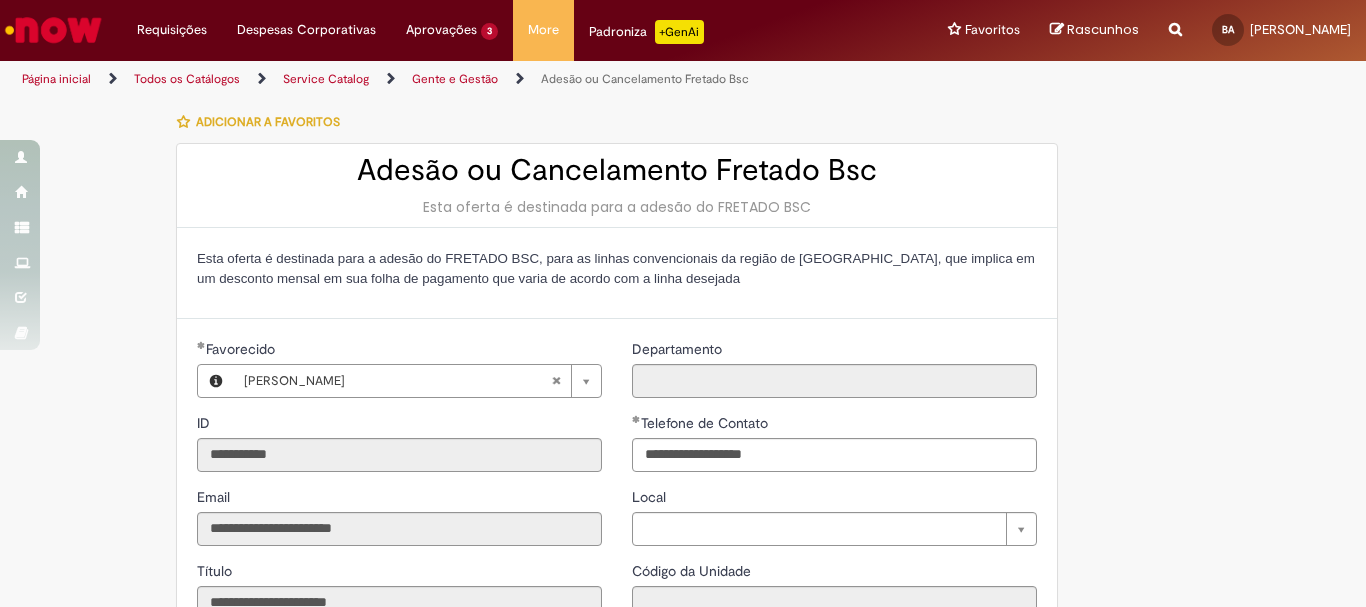 click on "**********" at bounding box center (683, 646) 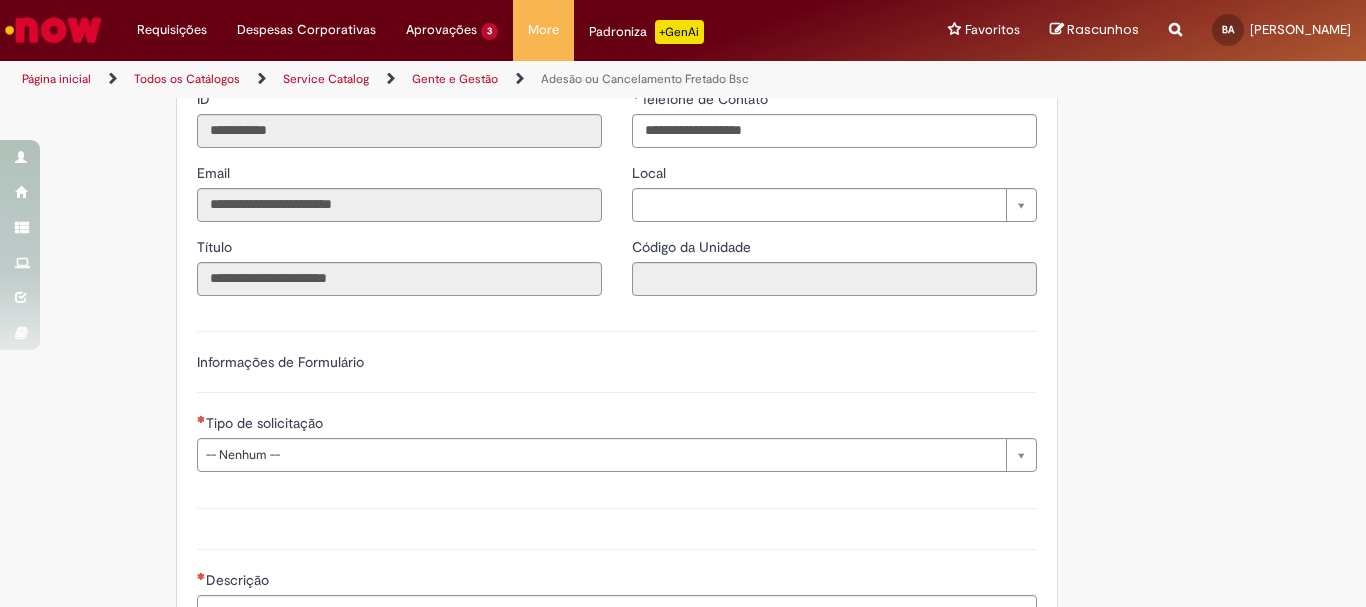 scroll, scrollTop: 320, scrollLeft: 0, axis: vertical 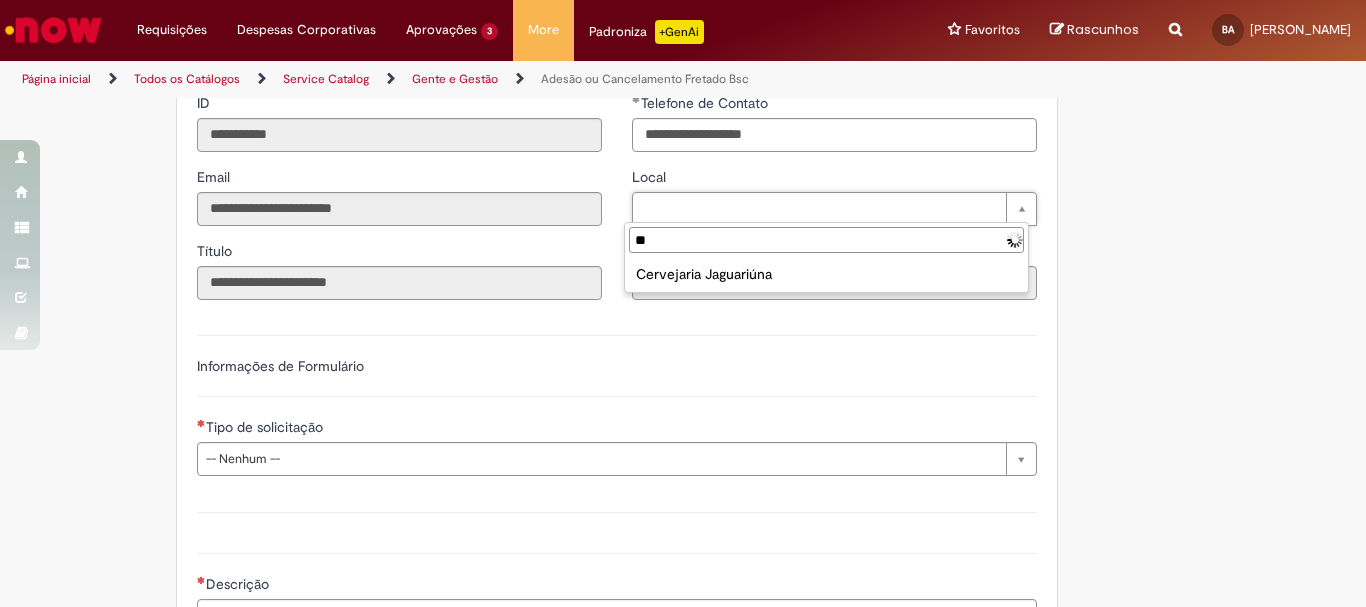 type on "*" 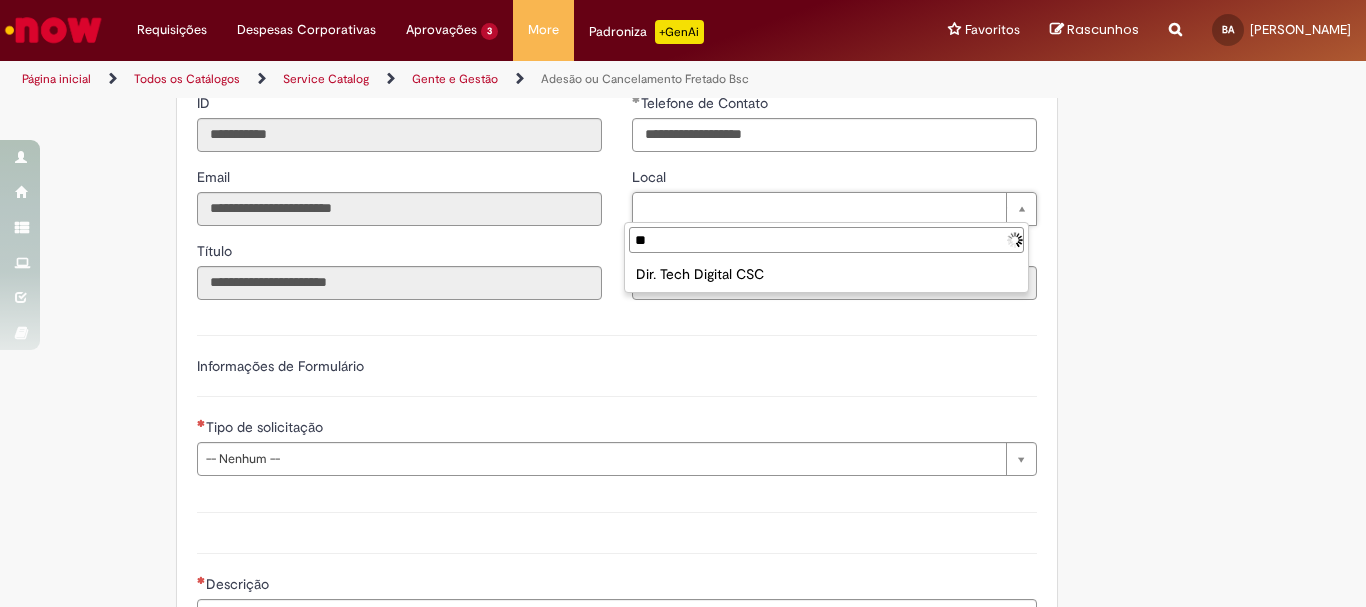 type on "*" 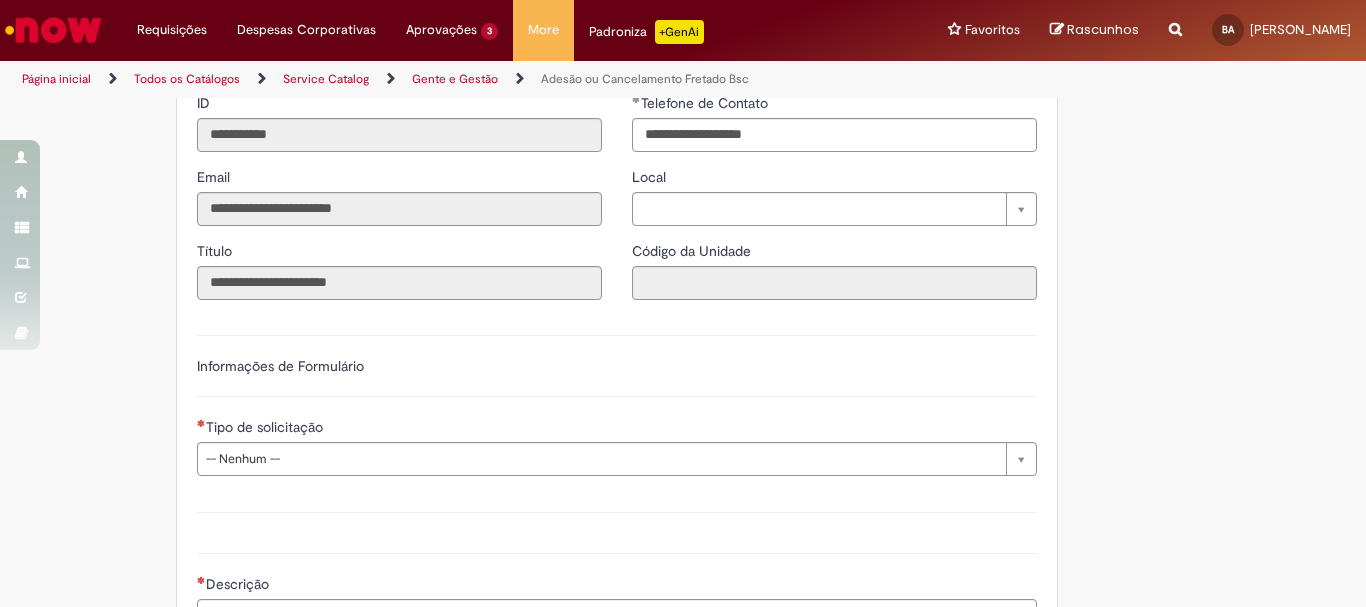 click on "**********" at bounding box center [683, 326] 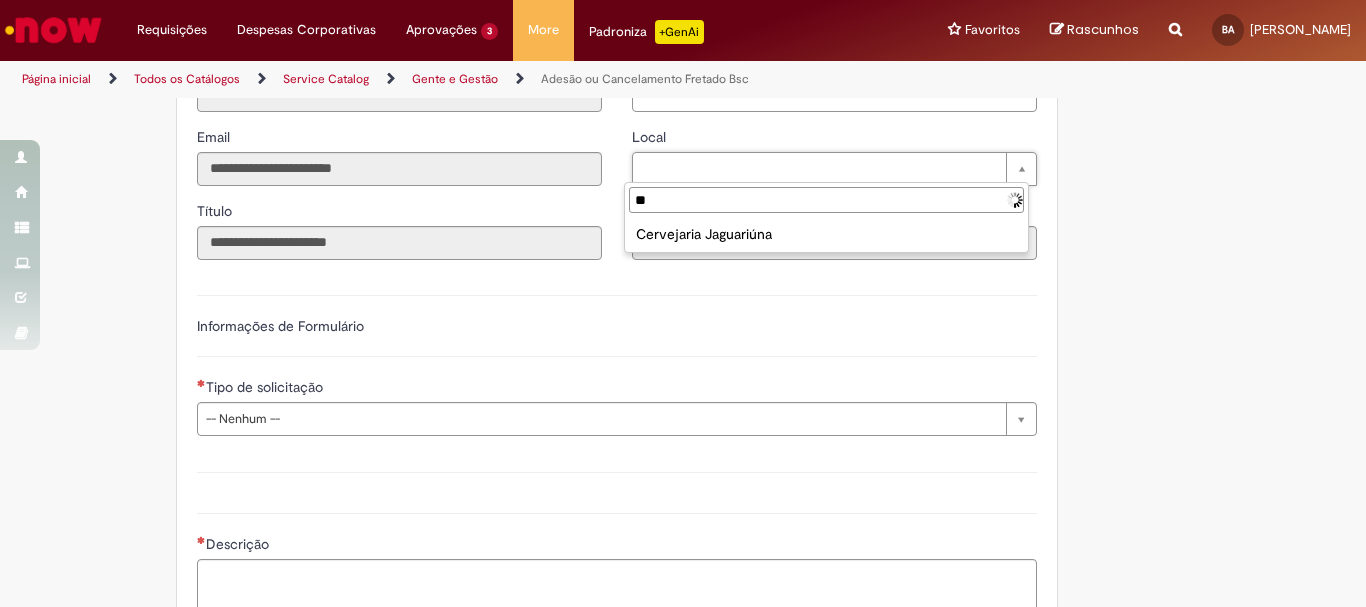 type on "*" 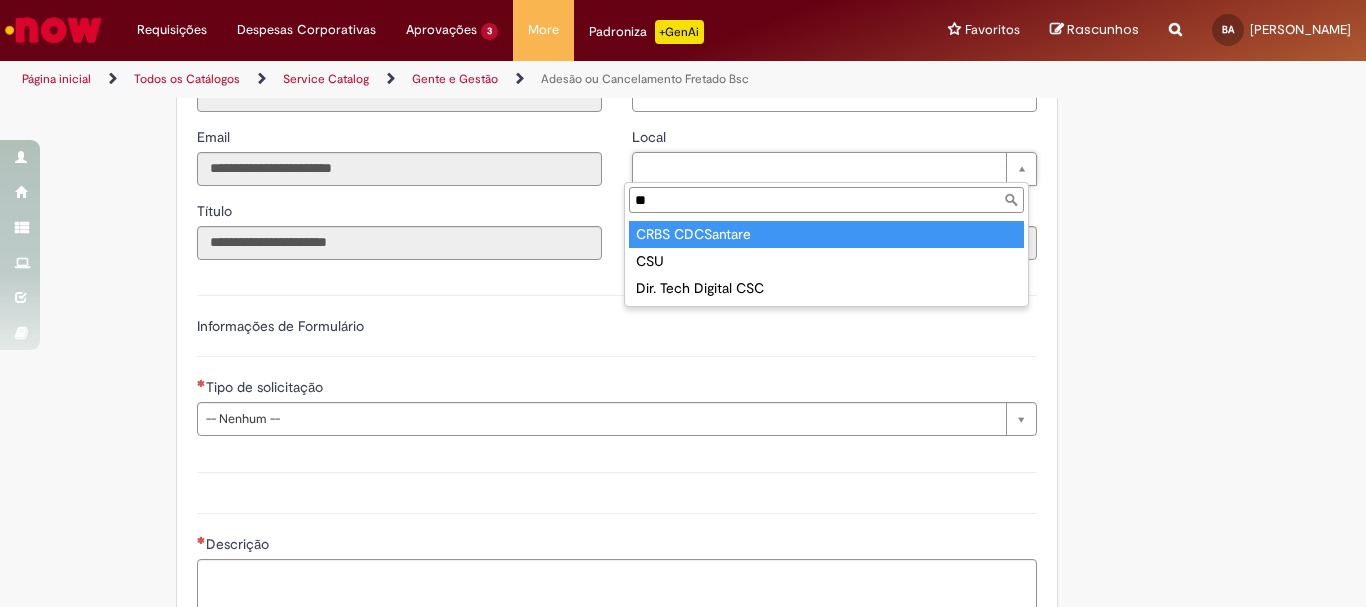 type on "*" 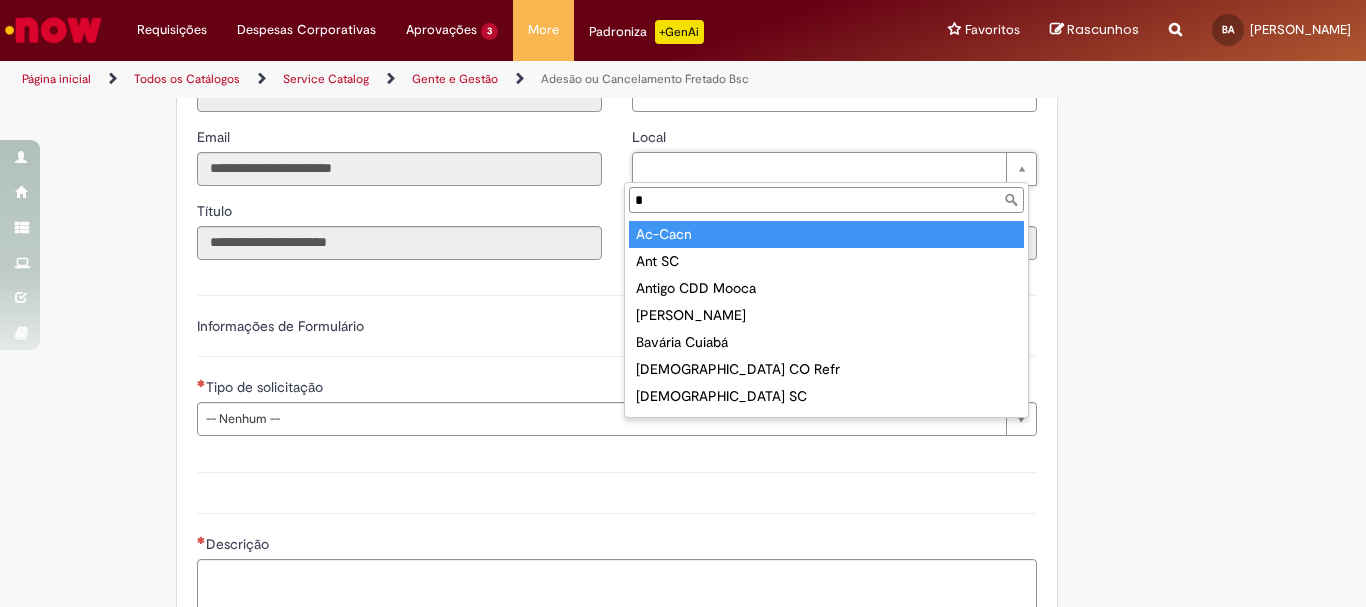 type 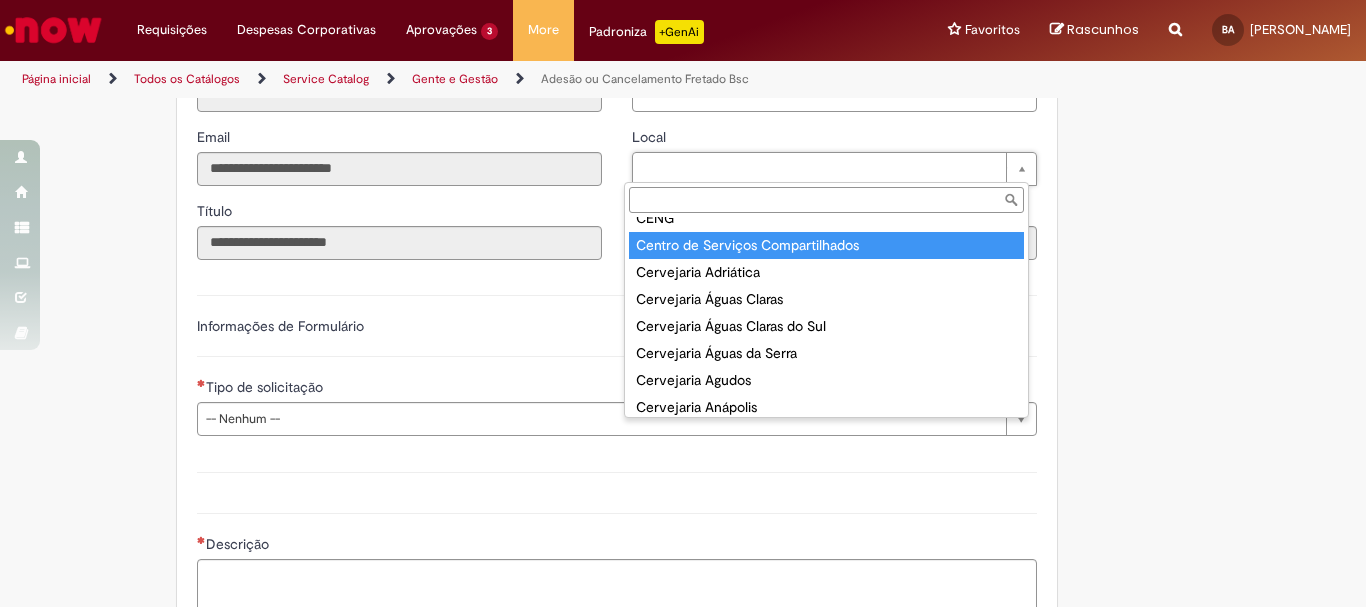scroll, scrollTop: 8563, scrollLeft: 0, axis: vertical 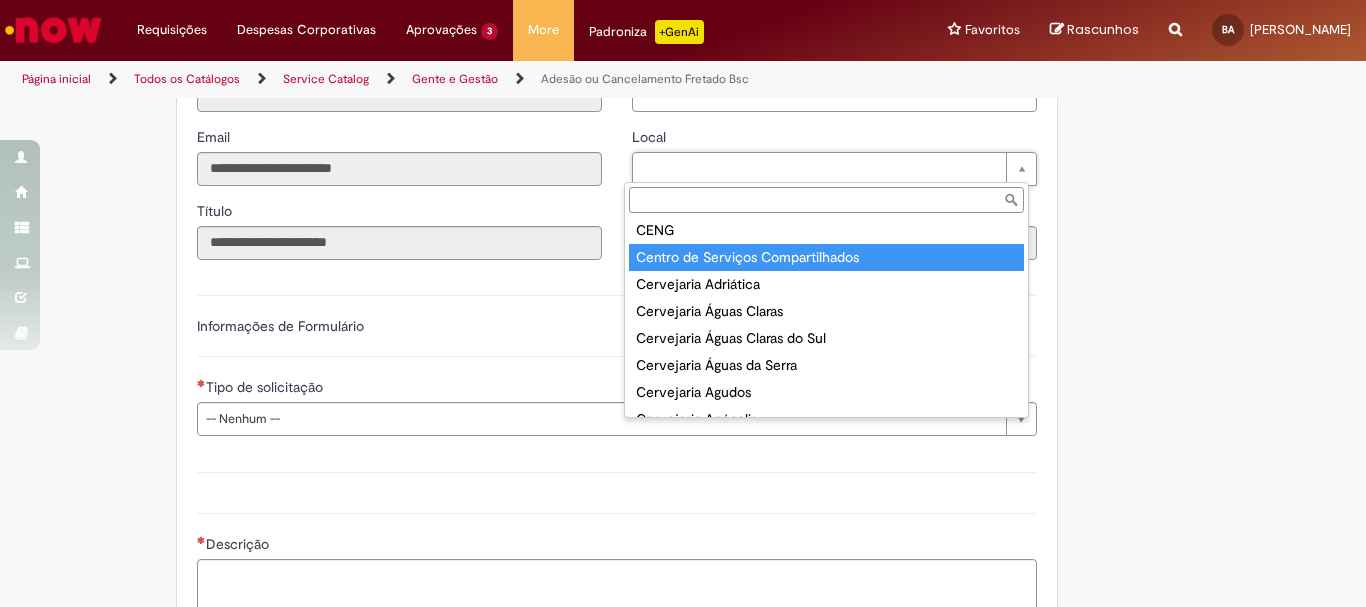 type on "**********" 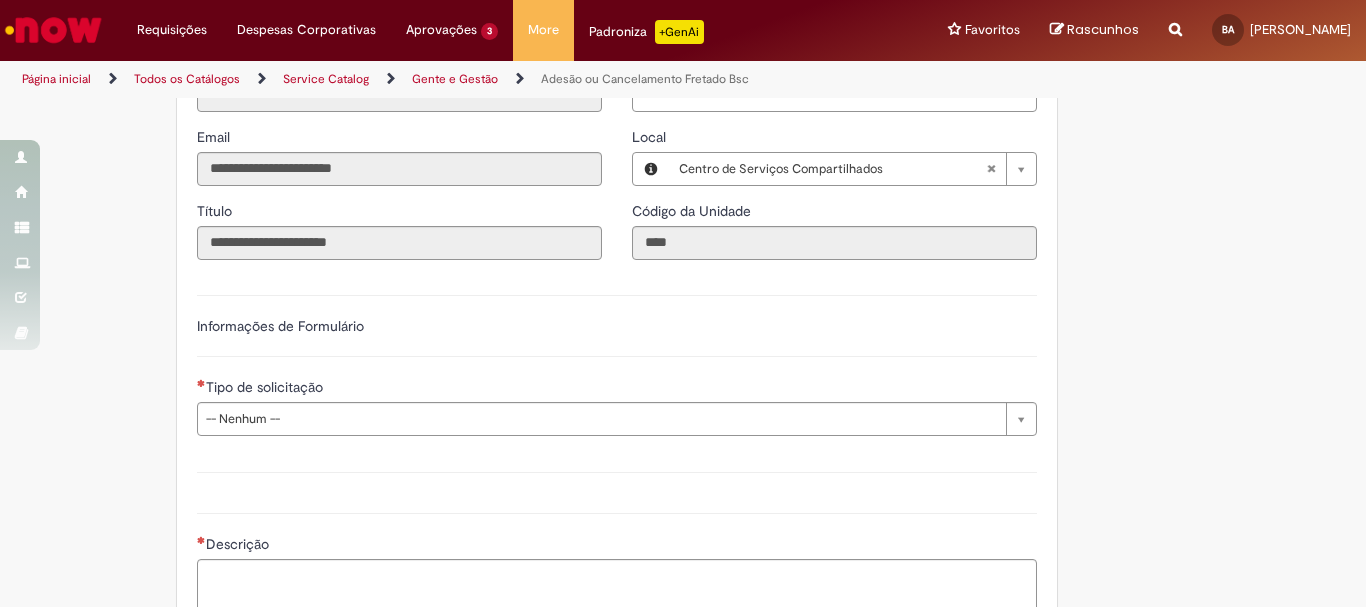 click on "**********" at bounding box center (683, 286) 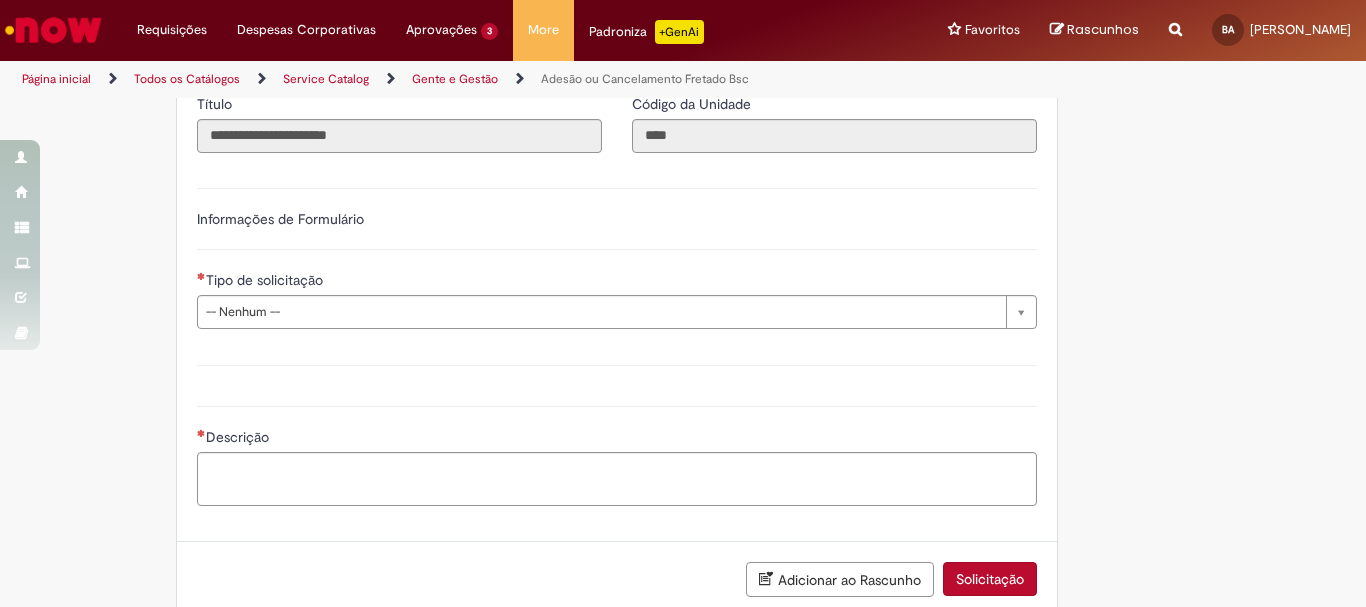 scroll, scrollTop: 427, scrollLeft: 0, axis: vertical 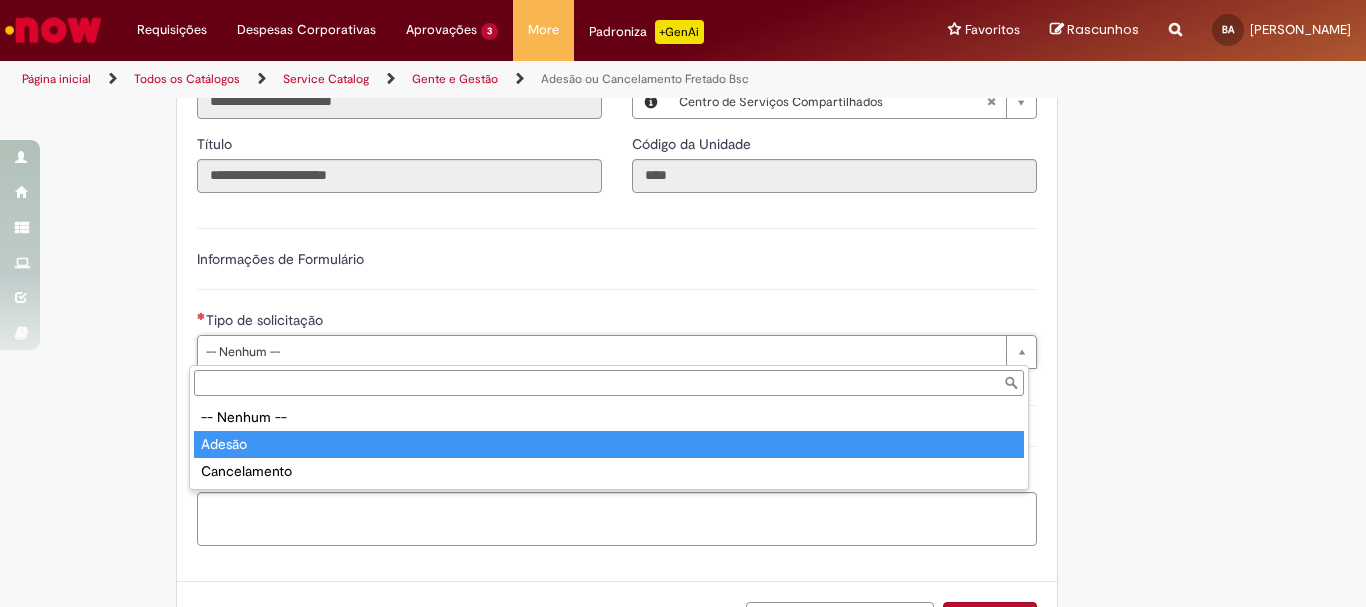 type on "******" 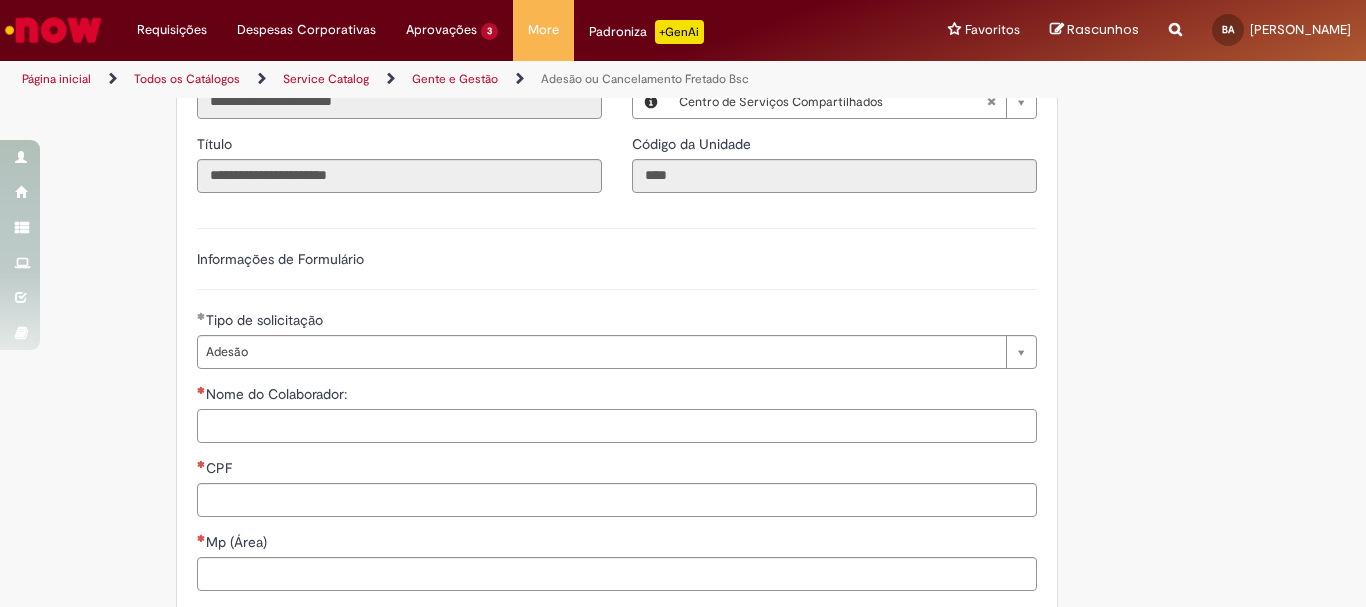 click on "Nome do Colaborador:" at bounding box center [617, 426] 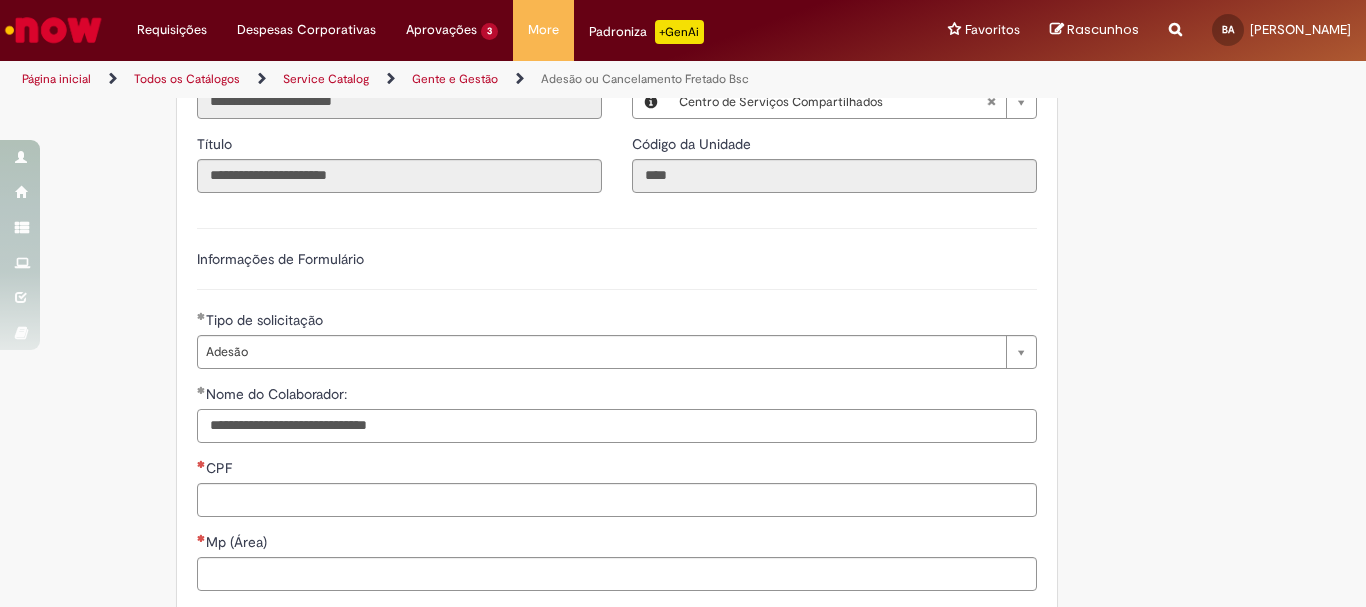click on "**********" at bounding box center [617, 426] 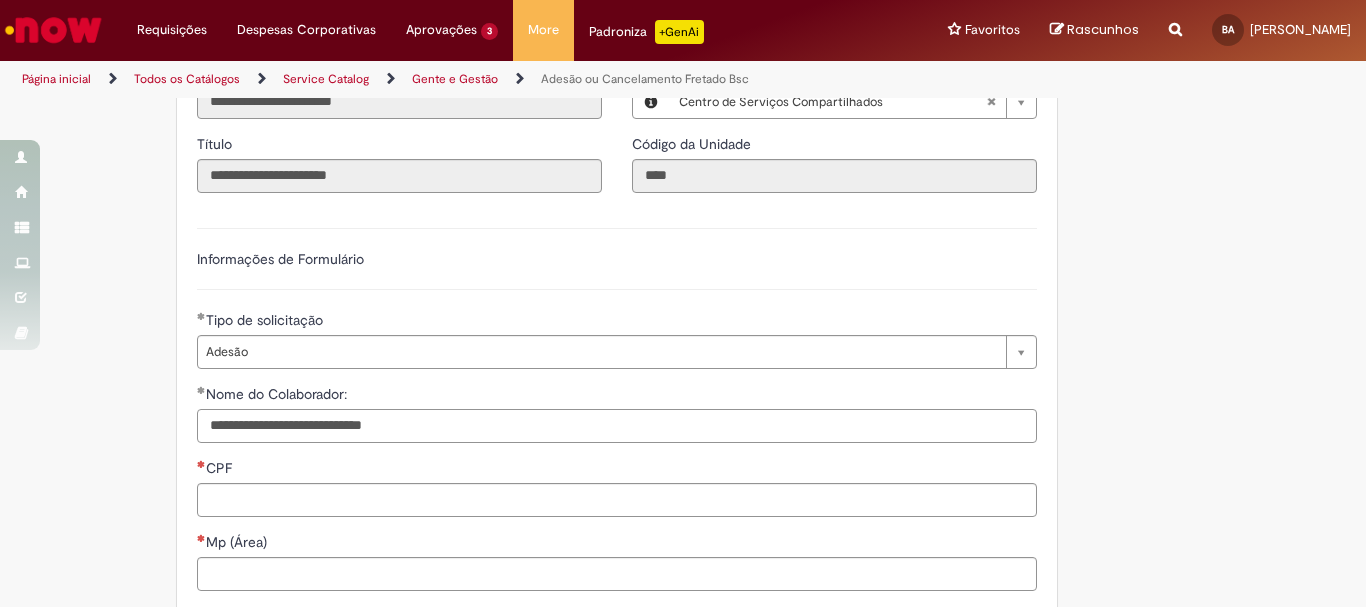 type on "**********" 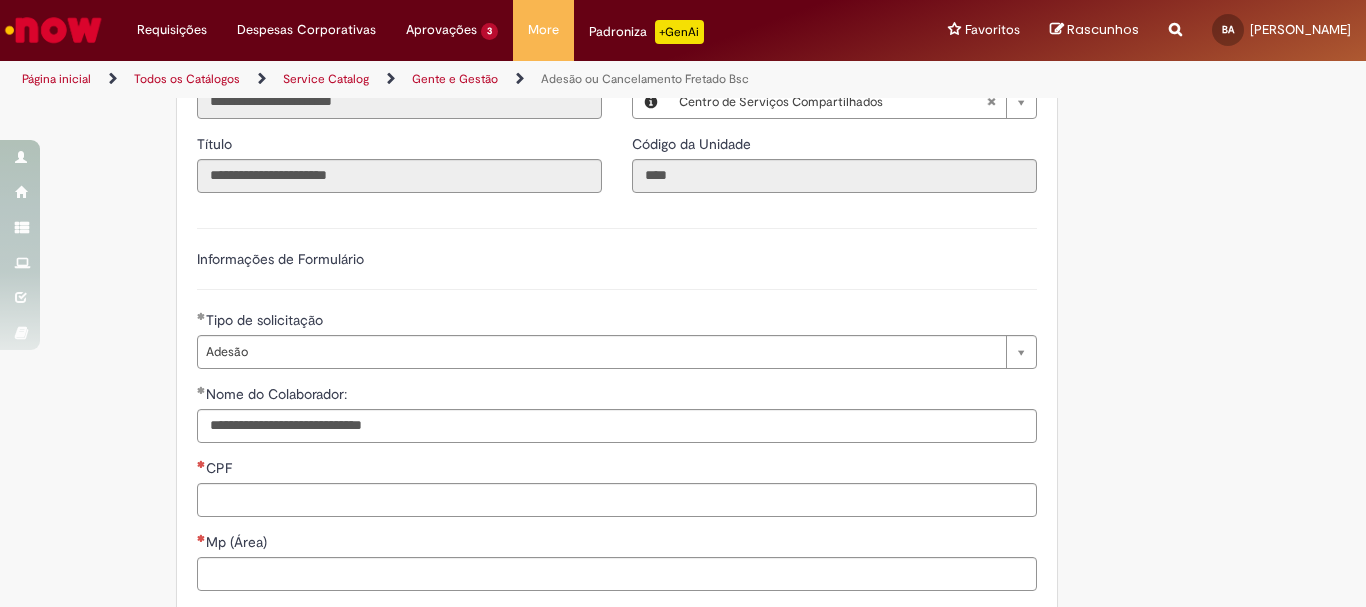 click on "**********" at bounding box center (683, 744) 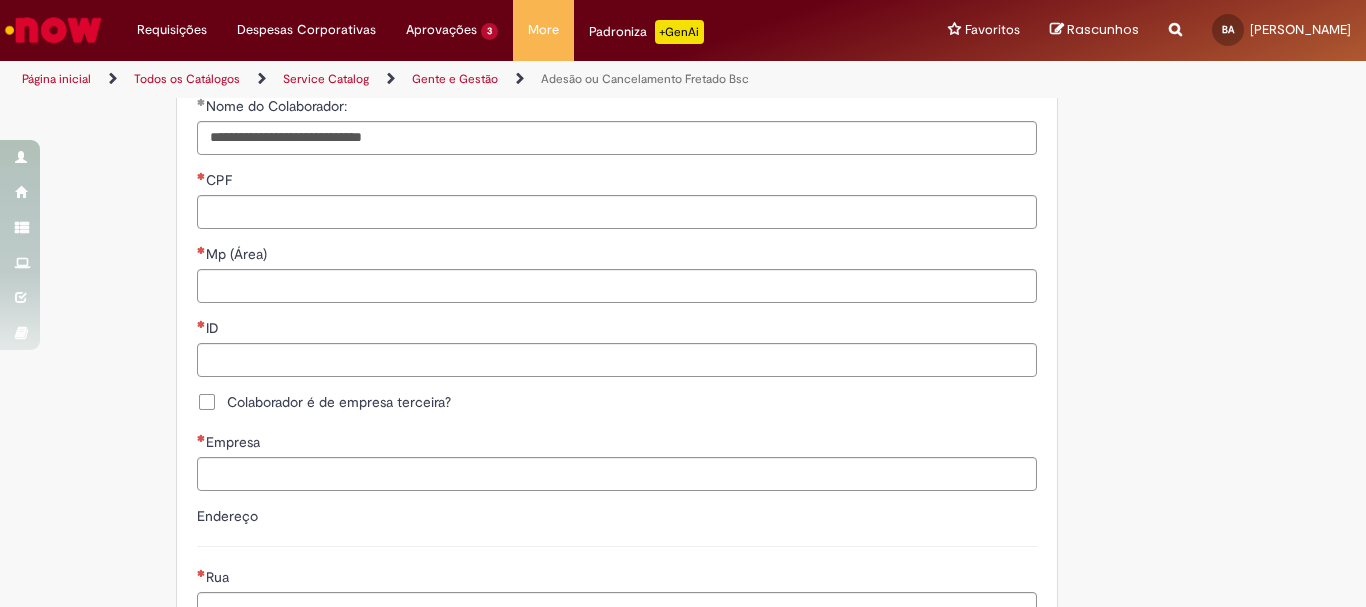 scroll, scrollTop: 747, scrollLeft: 0, axis: vertical 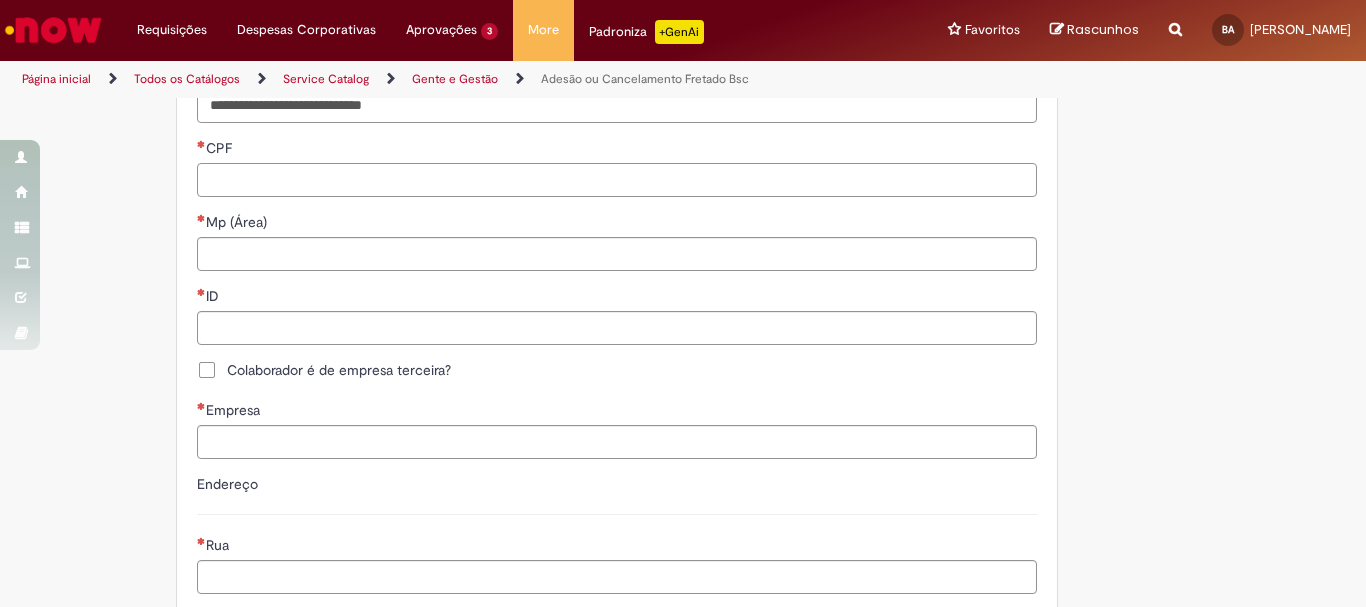 click on "CPF" at bounding box center [617, 180] 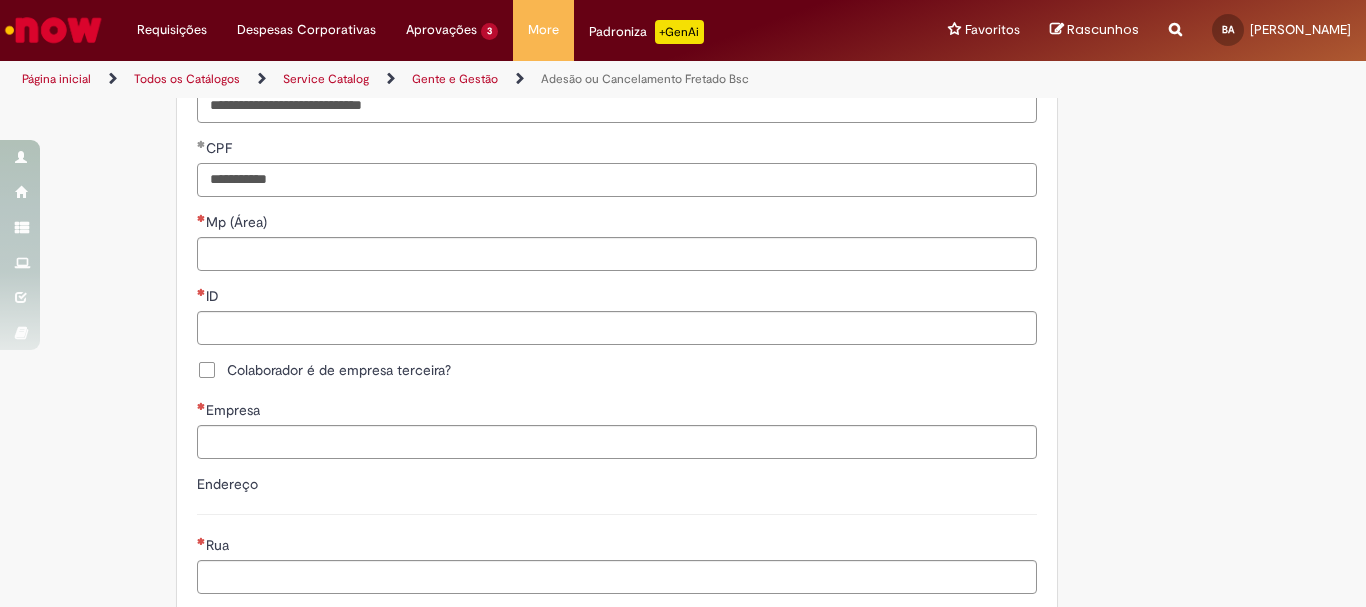 type on "**********" 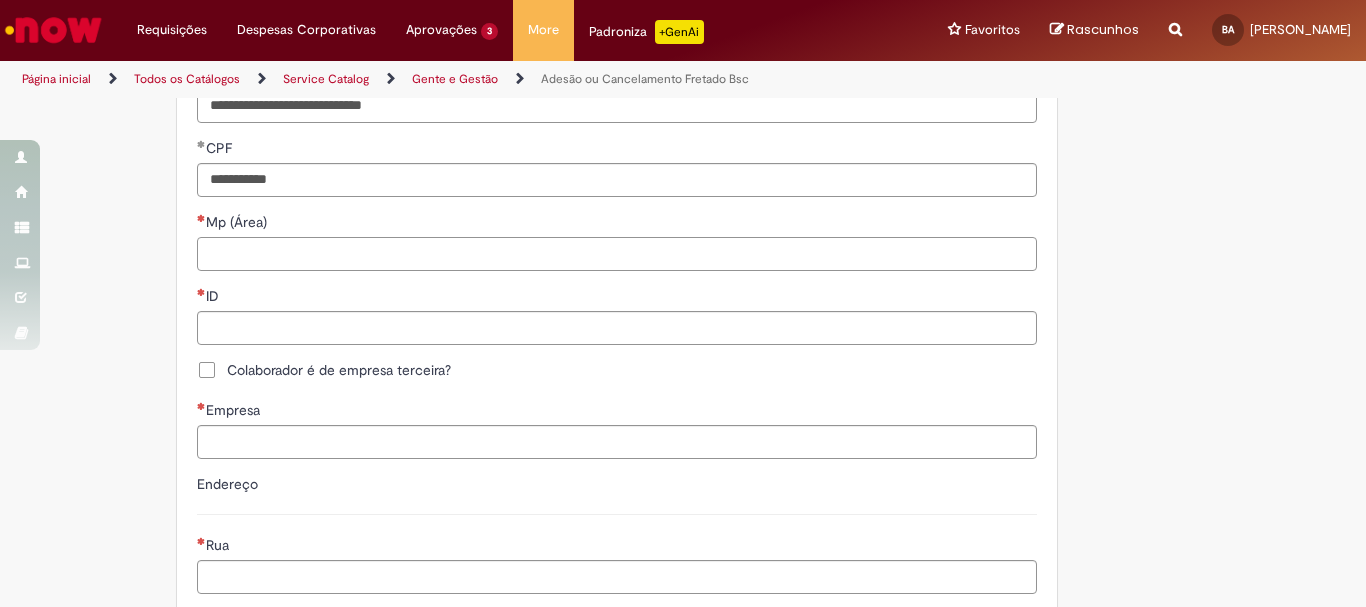 click on "Mp (Área)" at bounding box center [617, 254] 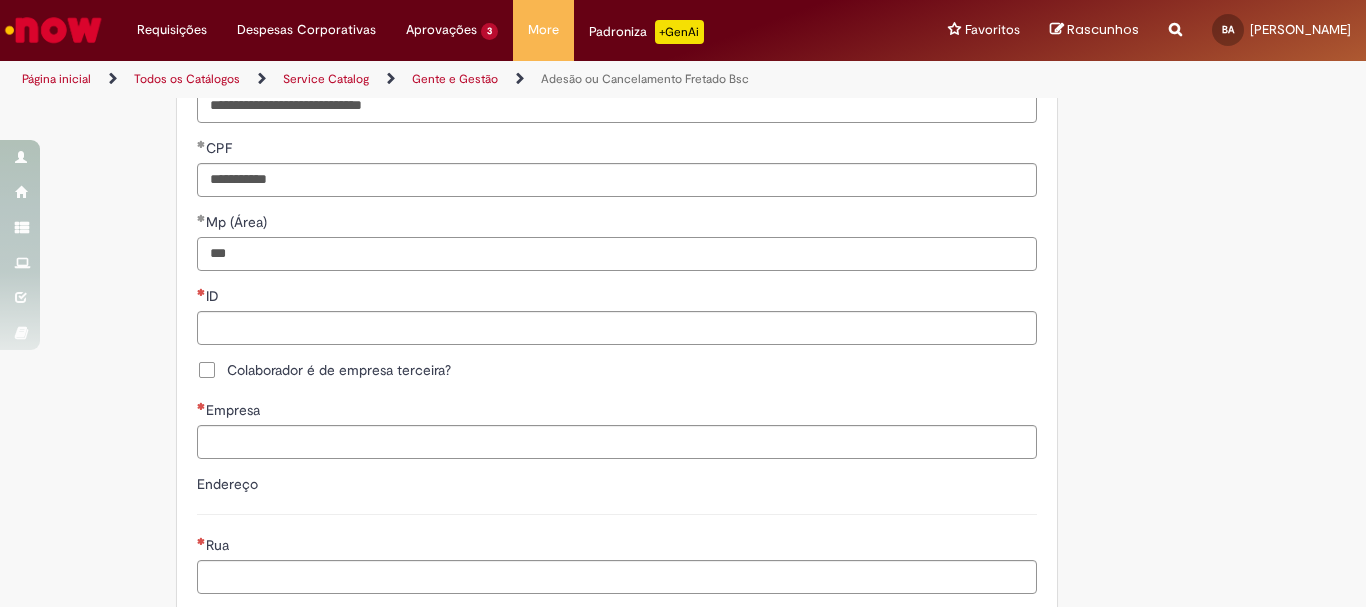 type on "***" 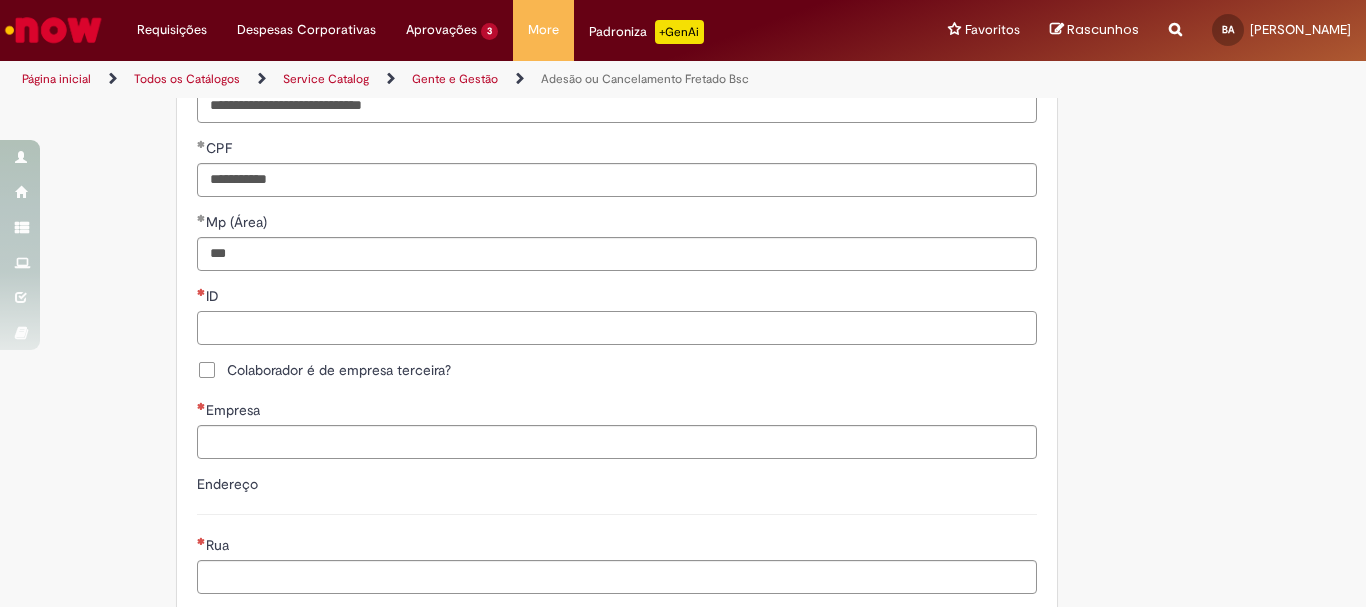 click on "ID" at bounding box center (617, 328) 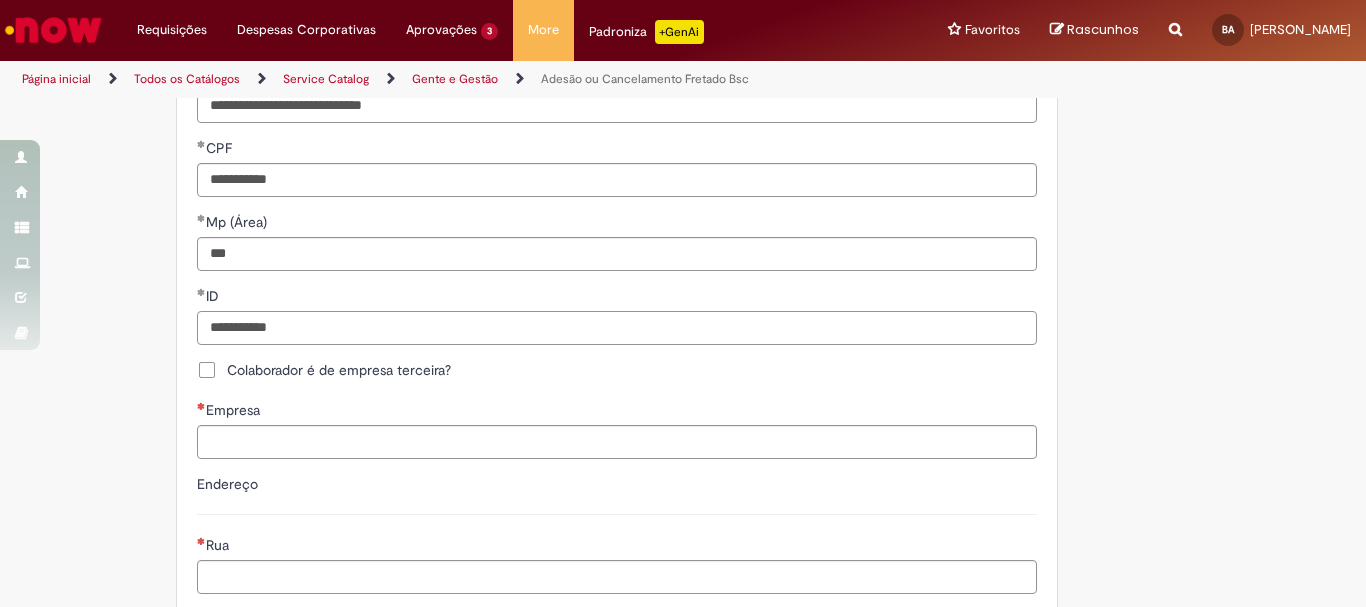 type on "**********" 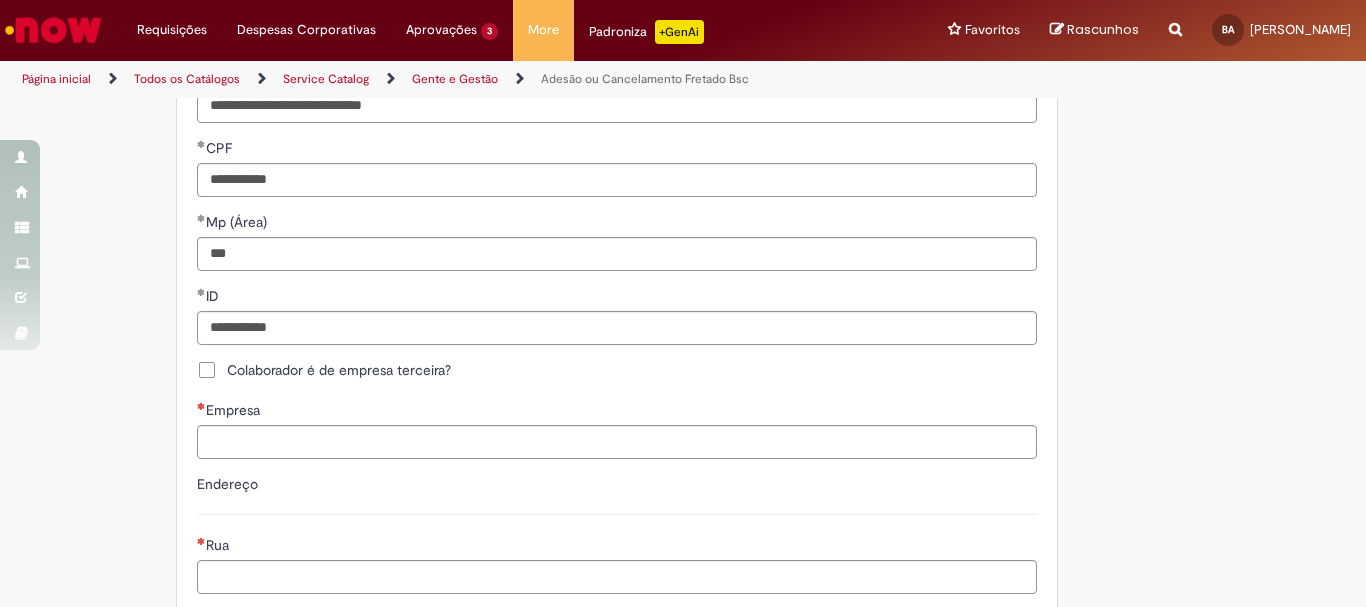 click on "Colaborador é de empresa terceira?" at bounding box center [339, 370] 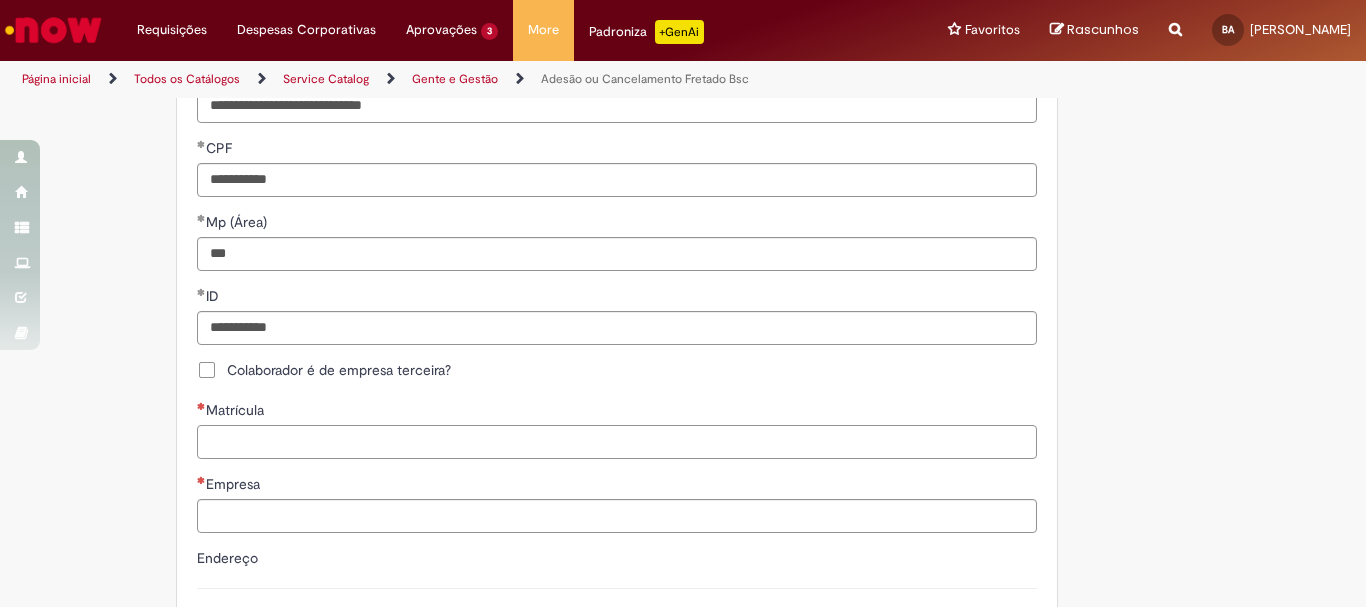 click on "Matrícula" at bounding box center [617, 442] 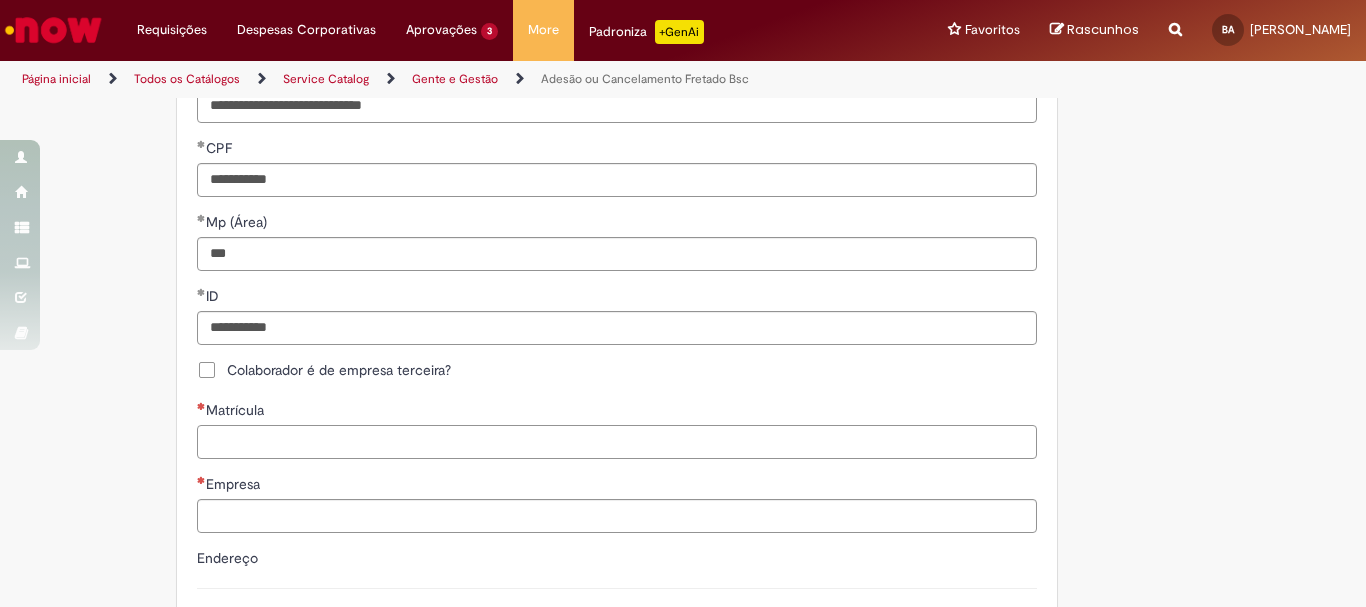 click on "Matrícula" at bounding box center [617, 442] 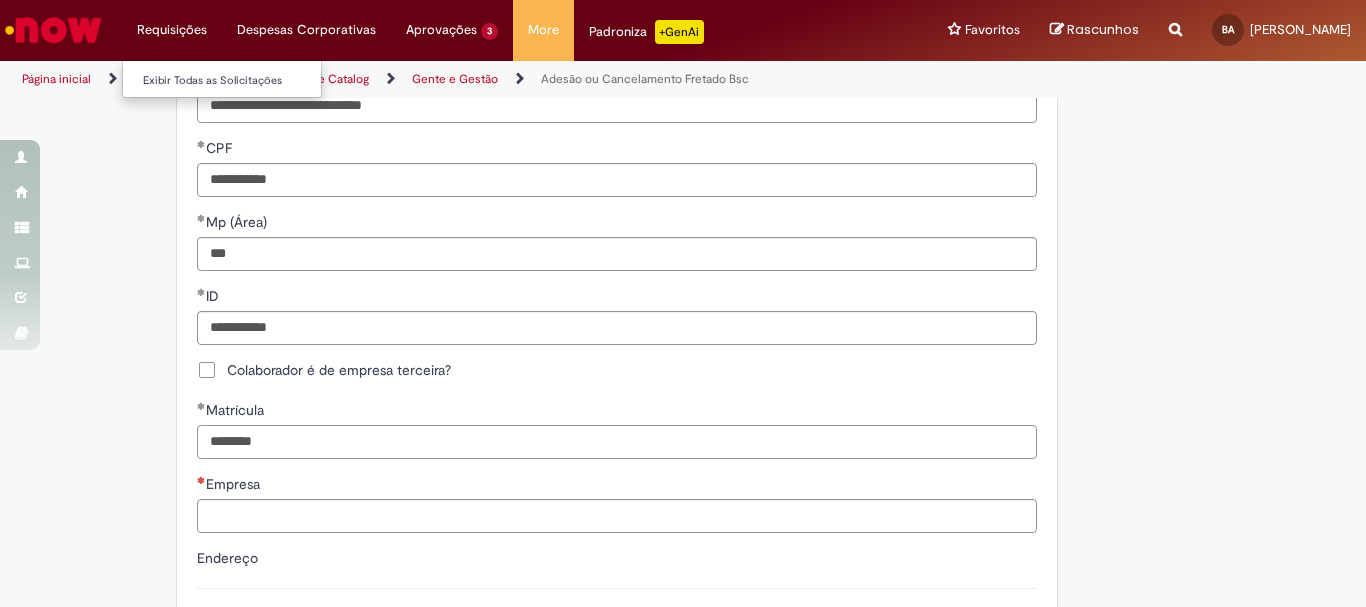 type on "********" 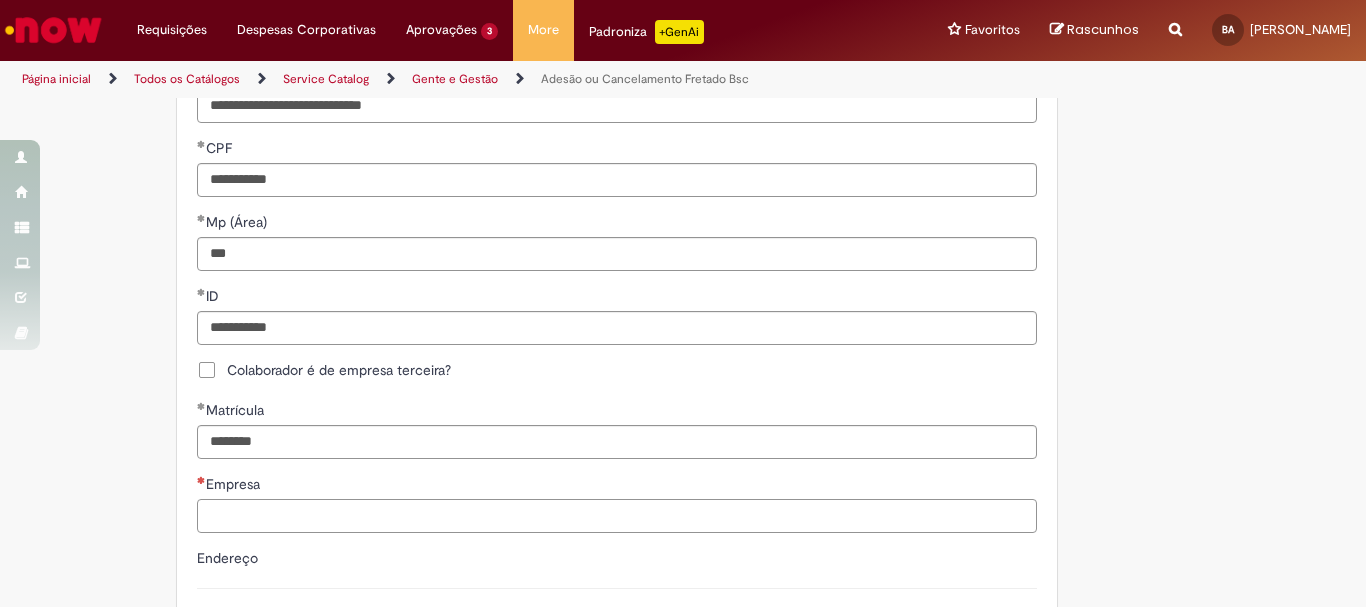 click on "Empresa" at bounding box center (617, 516) 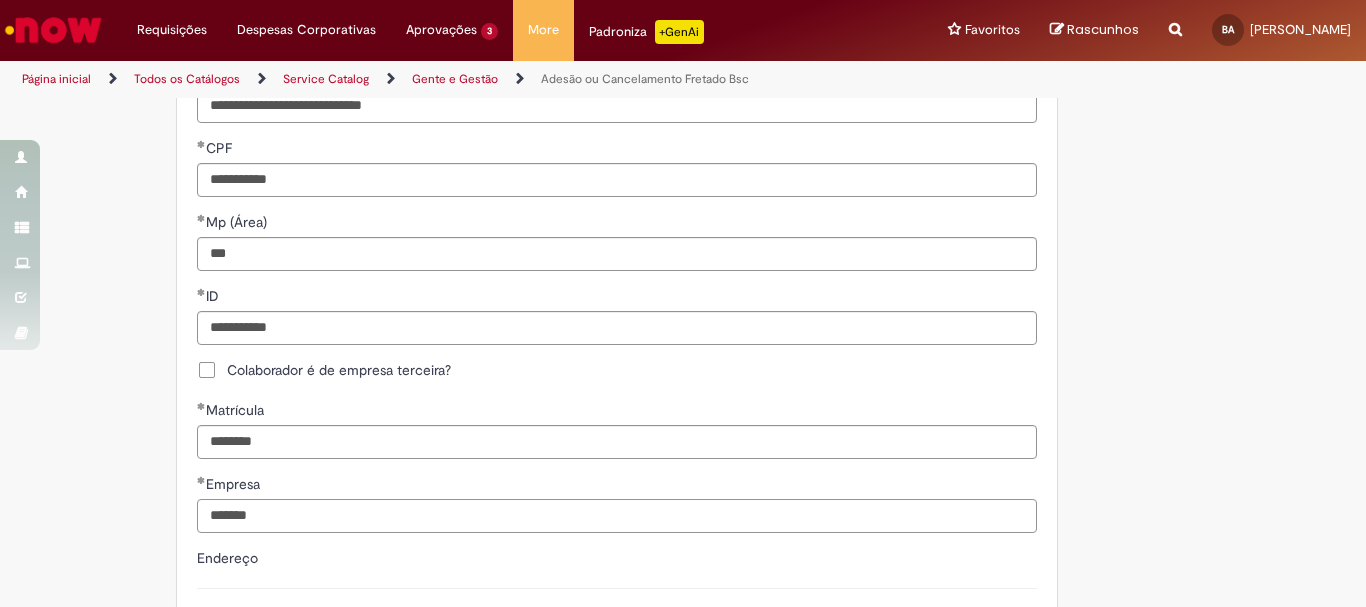 type on "*******" 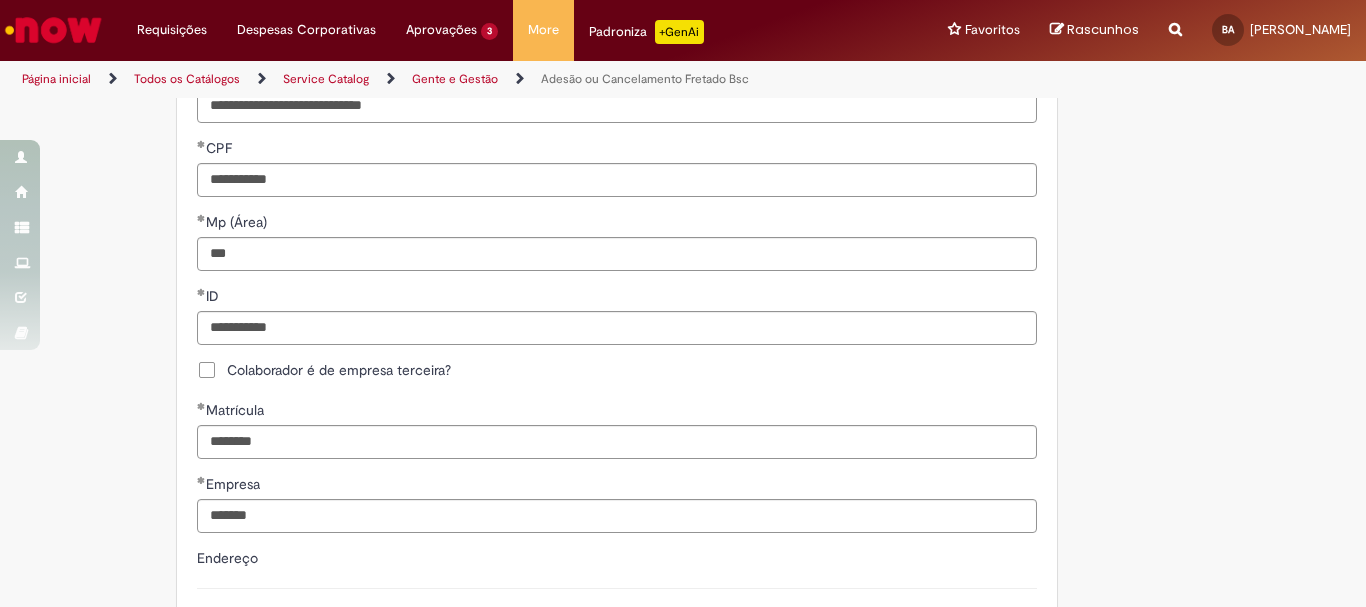 click on "**********" at bounding box center (683, 461) 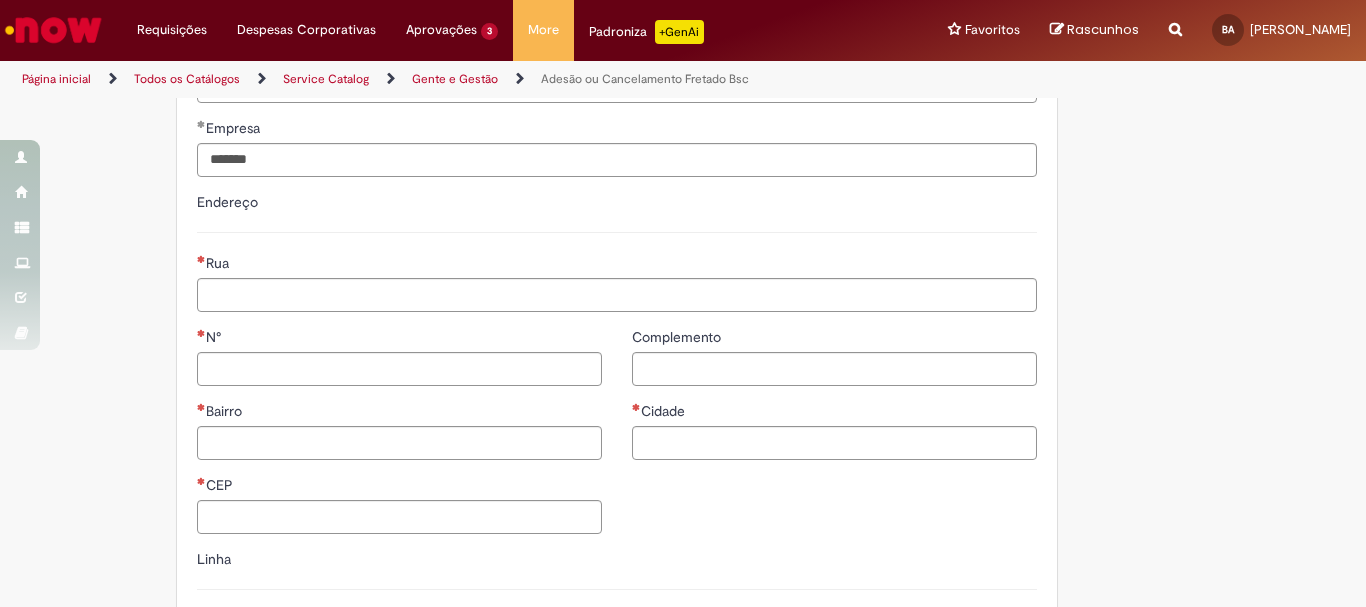 scroll, scrollTop: 1107, scrollLeft: 0, axis: vertical 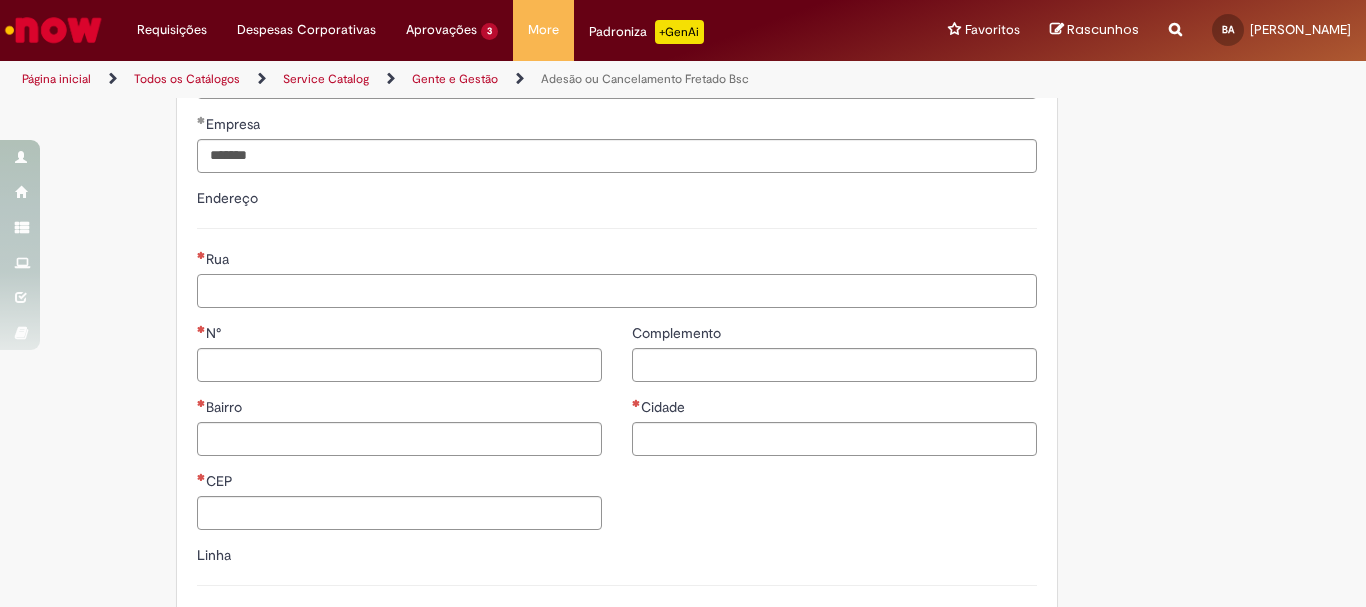 click on "Rua" at bounding box center (617, 291) 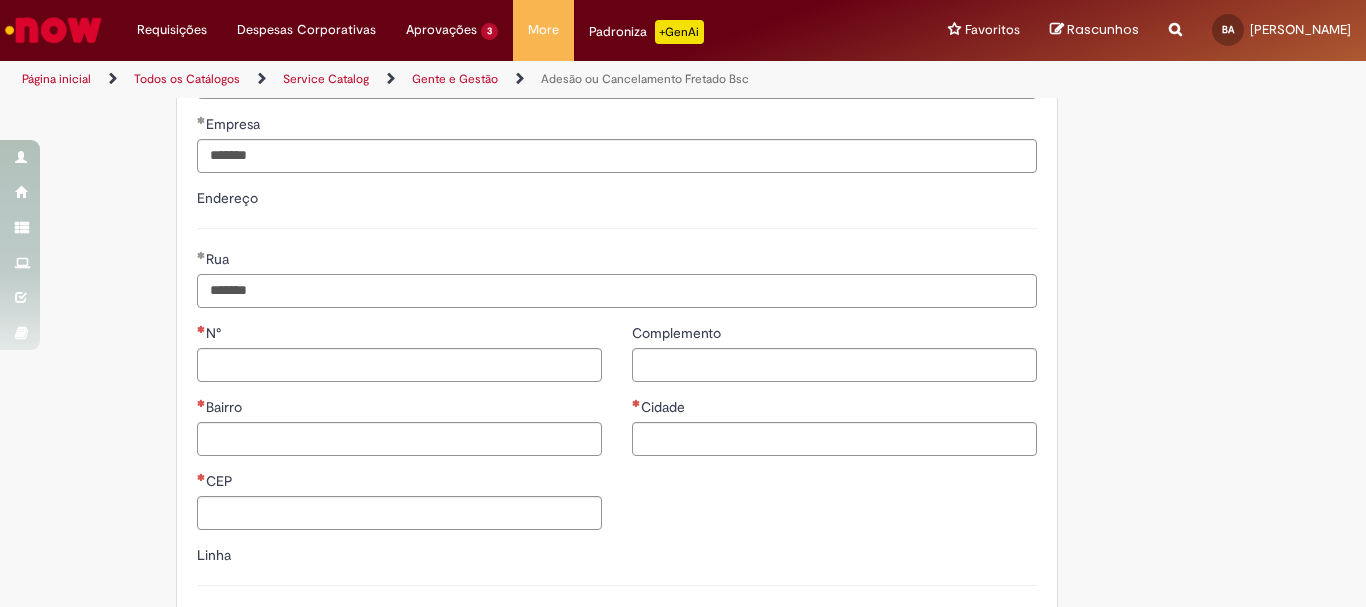 type on "*******" 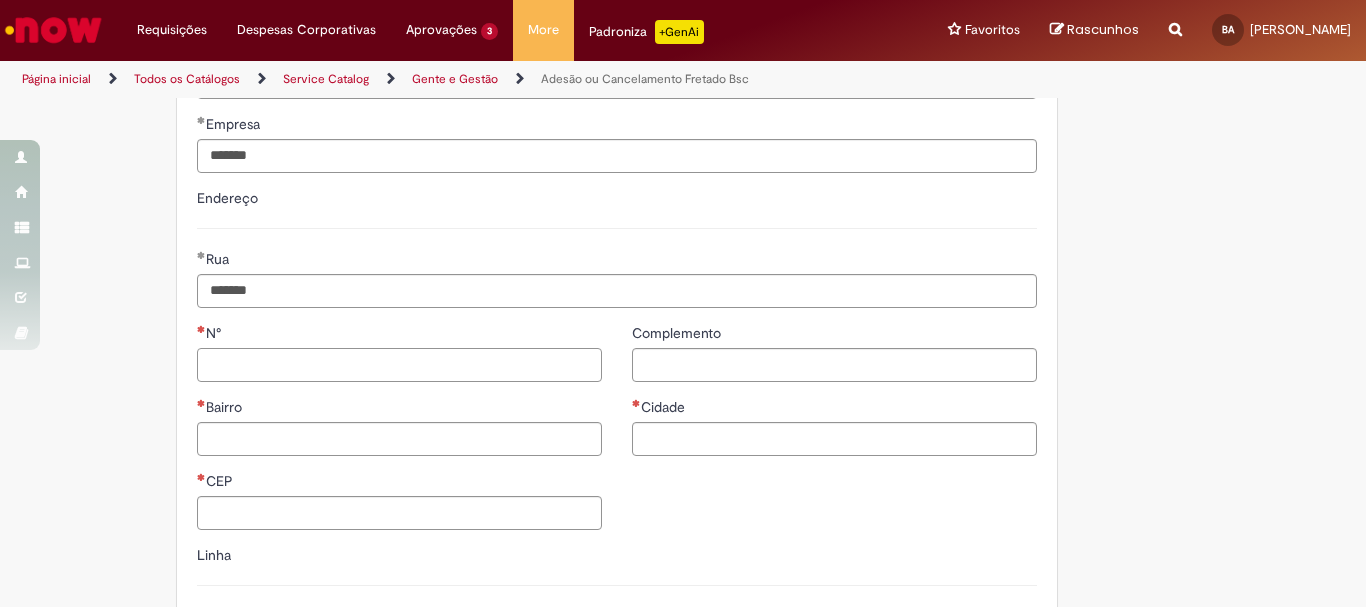 click on "N°" at bounding box center [399, 365] 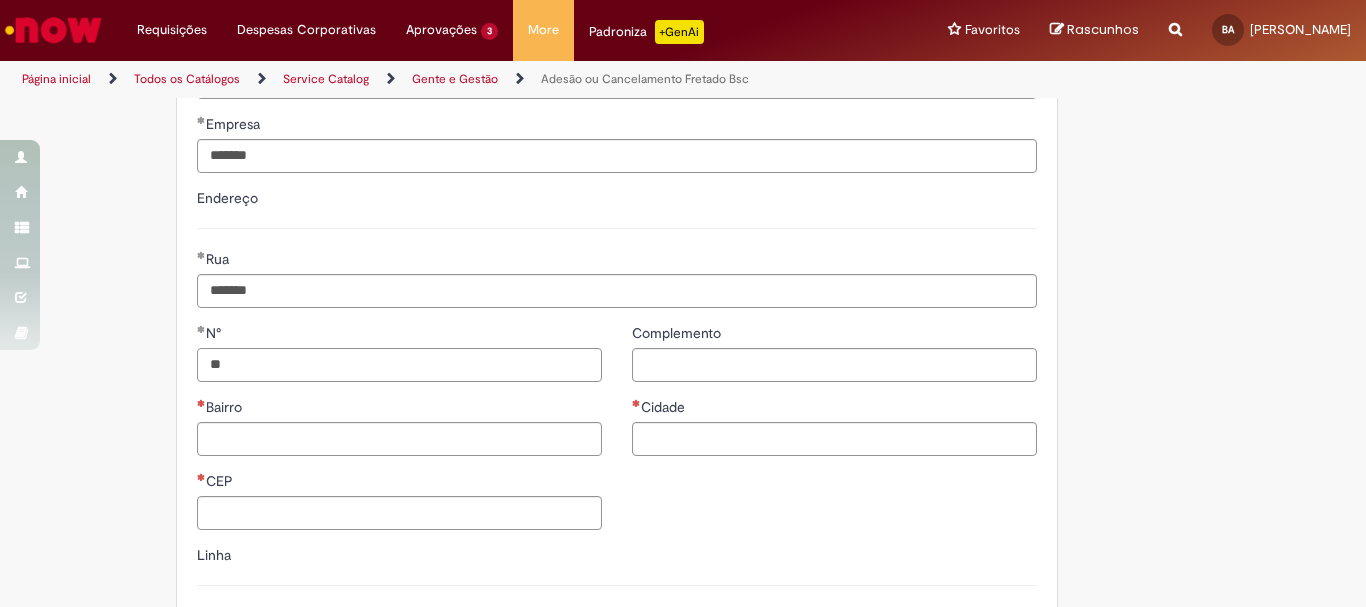 type on "**" 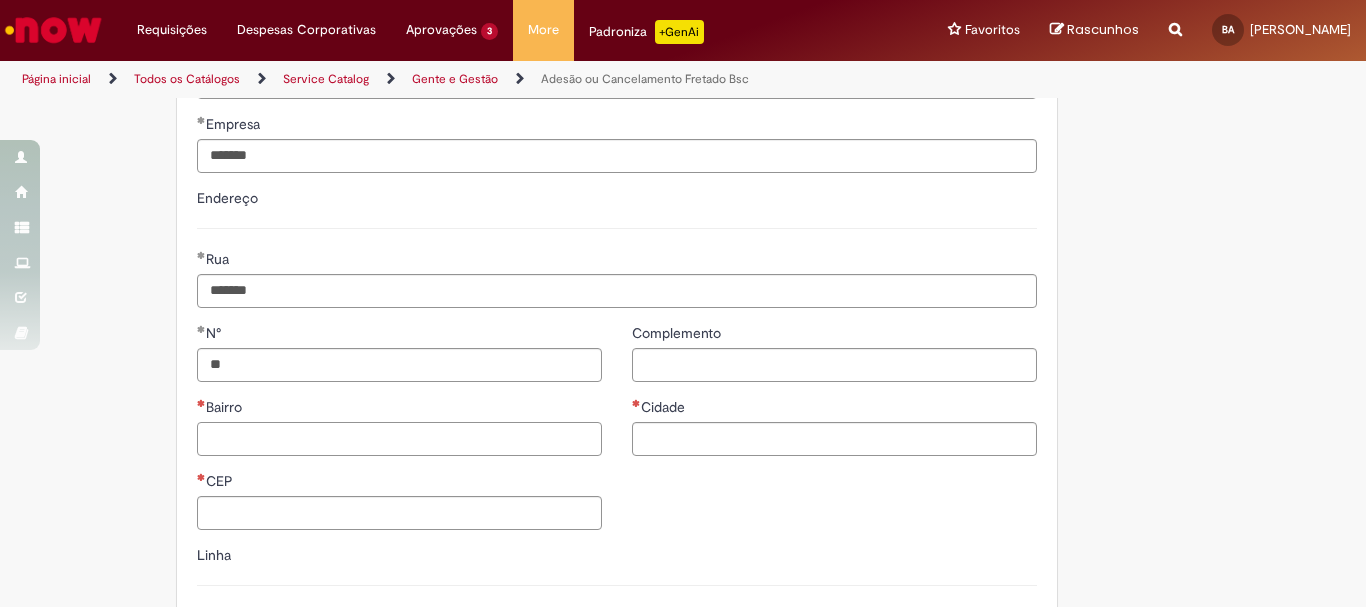 click on "Bairro" at bounding box center (399, 439) 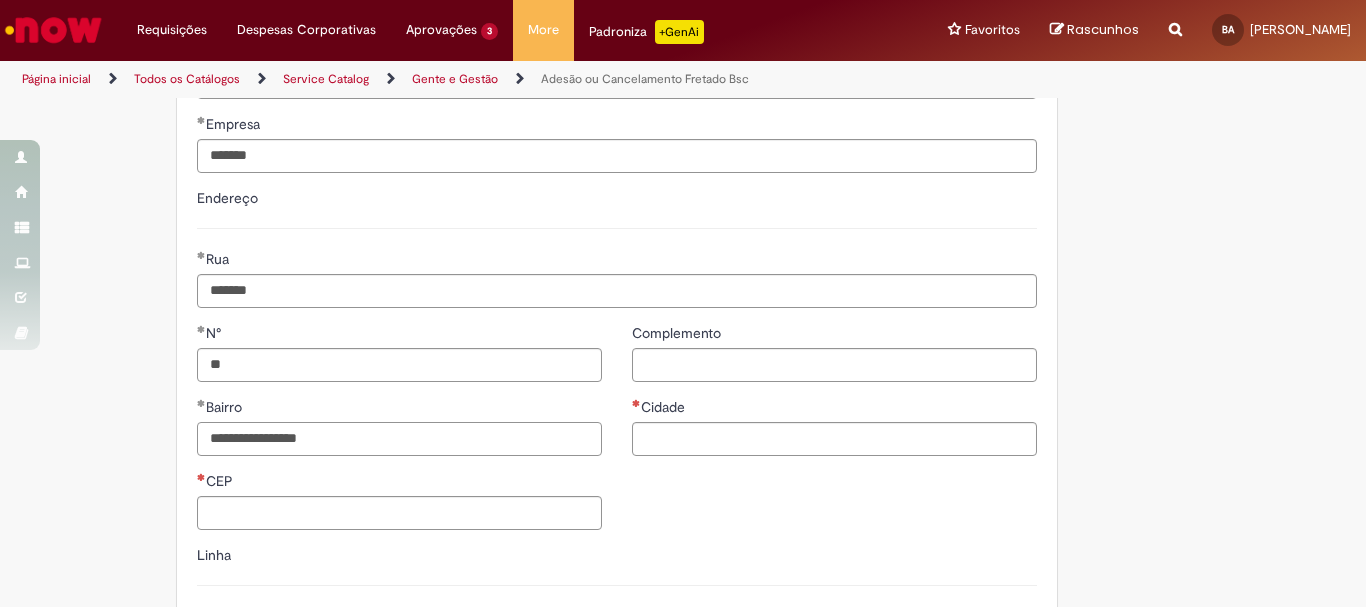 type on "**********" 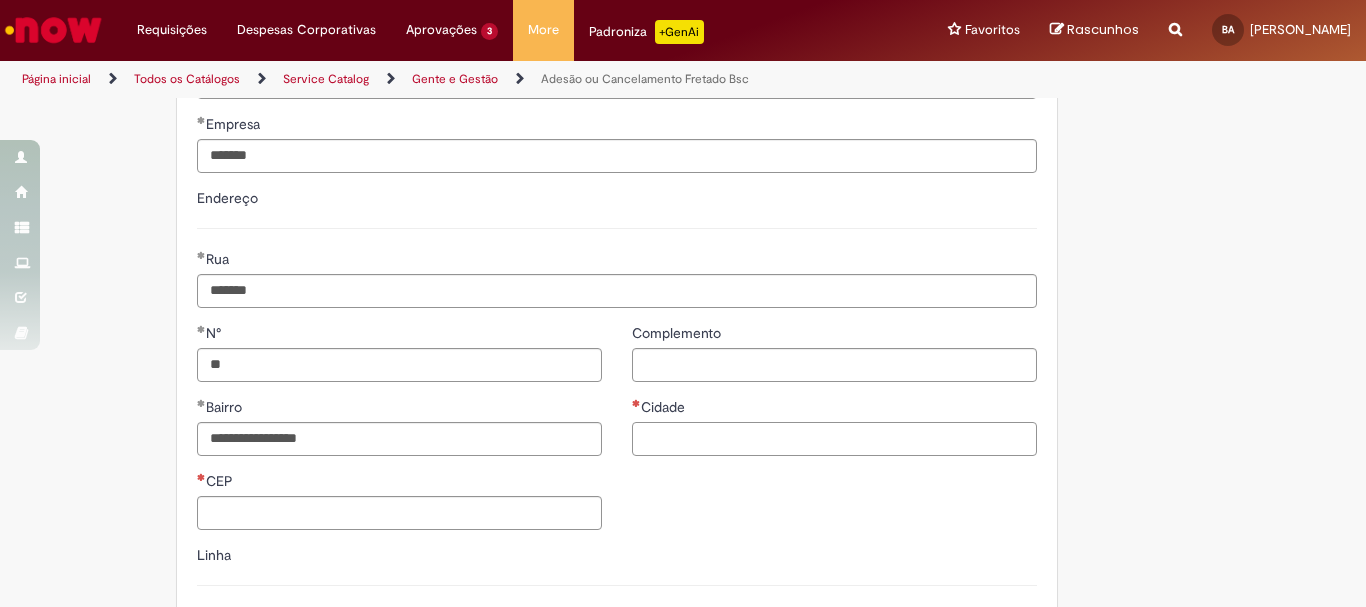 click on "Cidade" at bounding box center (834, 439) 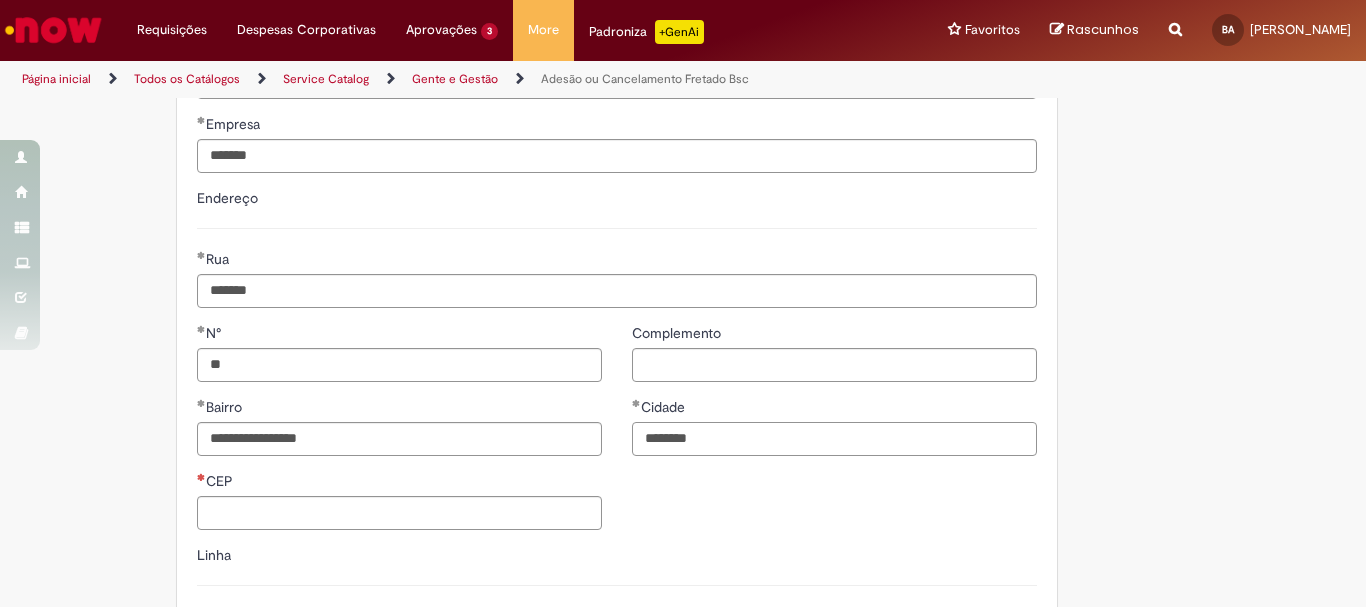 type on "********" 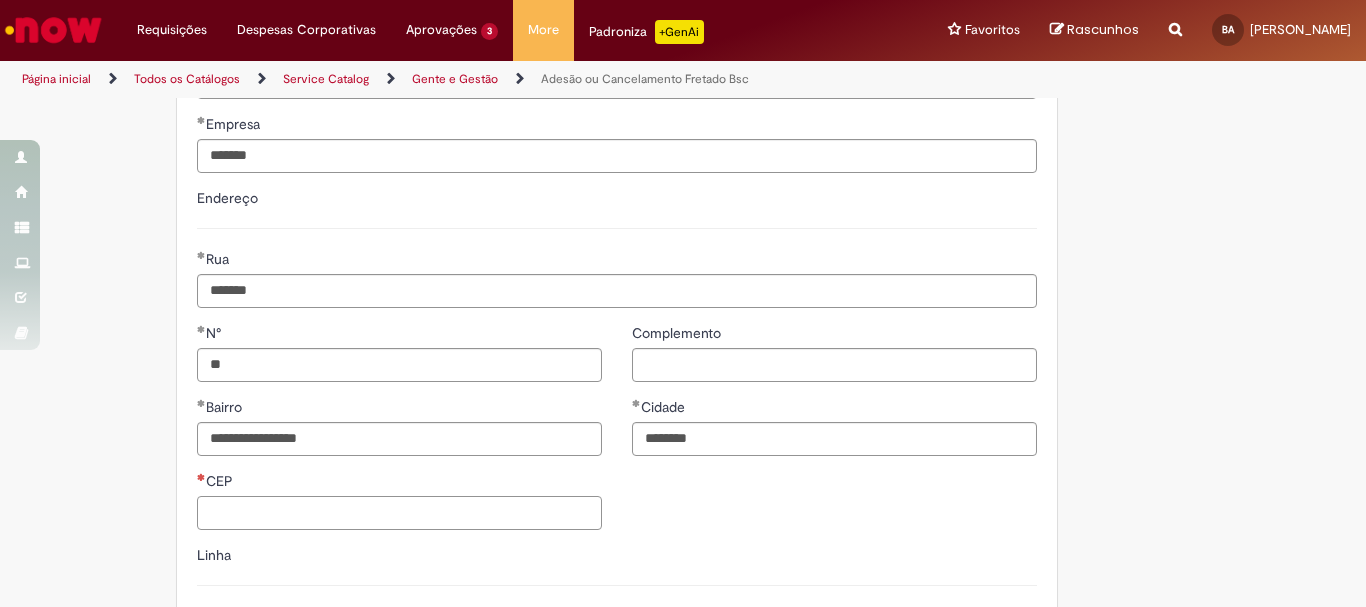 click on "CEP" at bounding box center [399, 513] 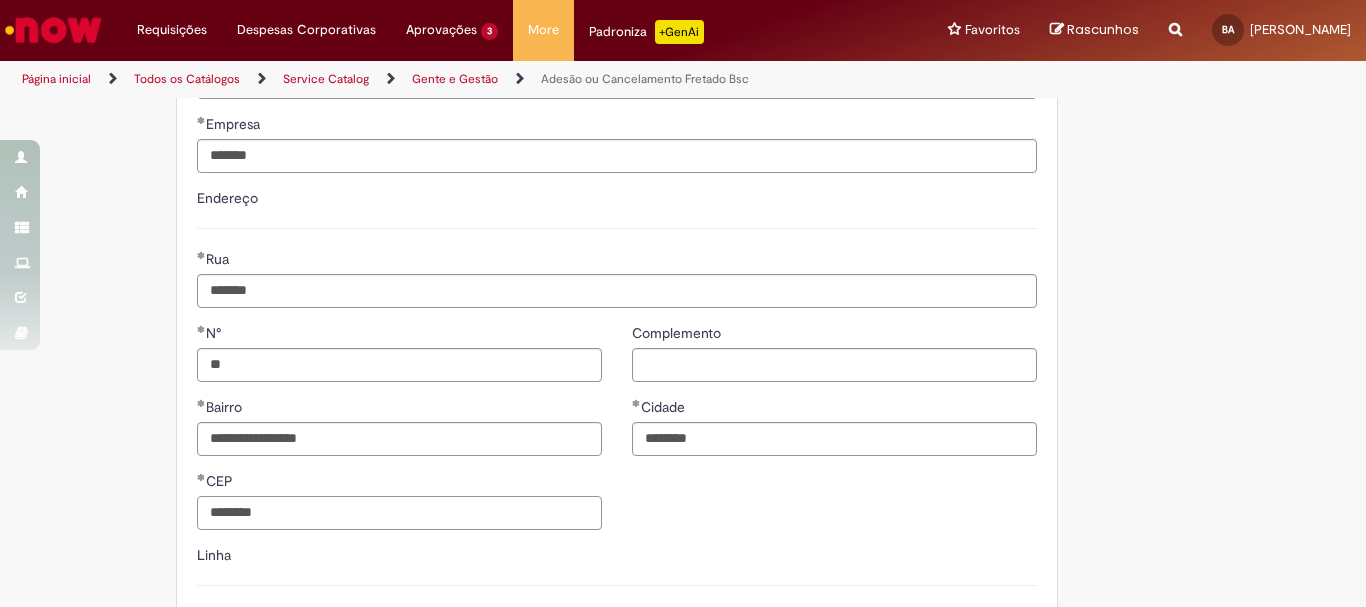 type on "********" 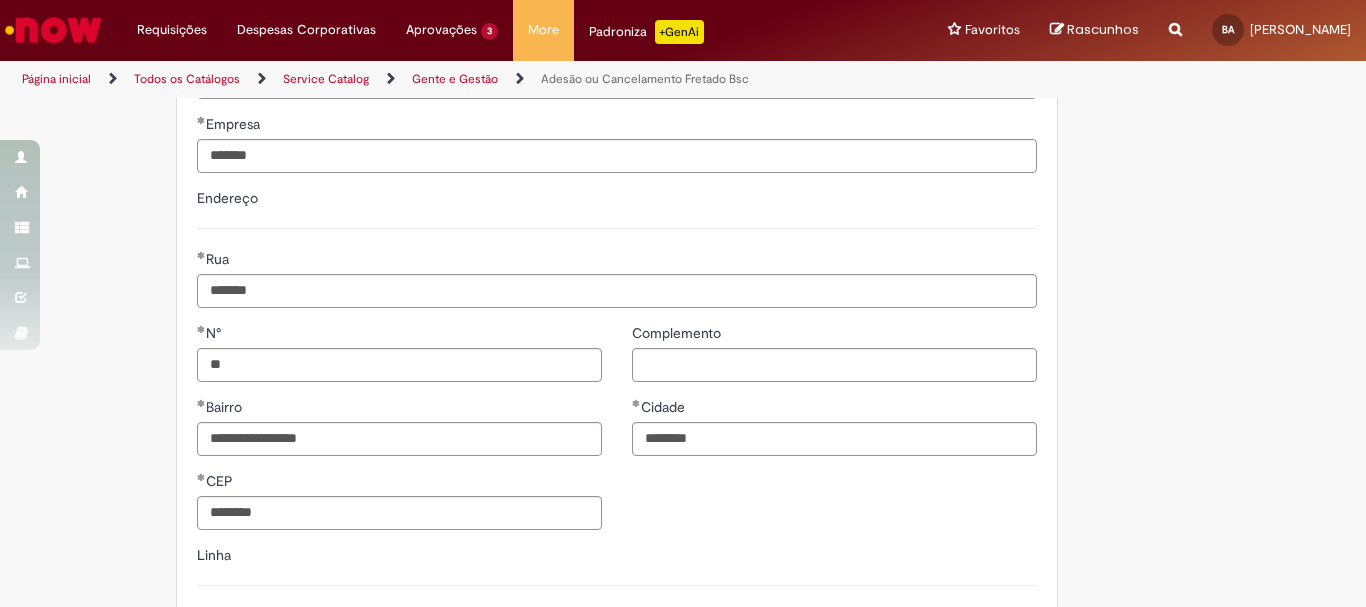 click on "**********" at bounding box center (683, 101) 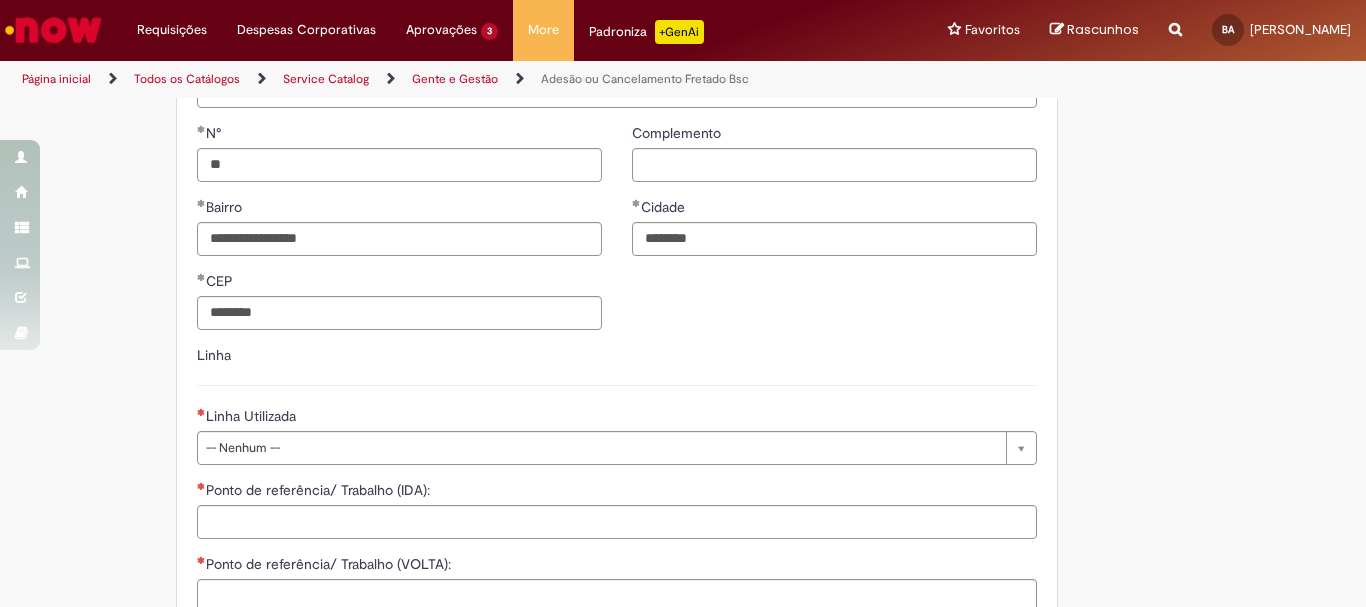 scroll, scrollTop: 1347, scrollLeft: 0, axis: vertical 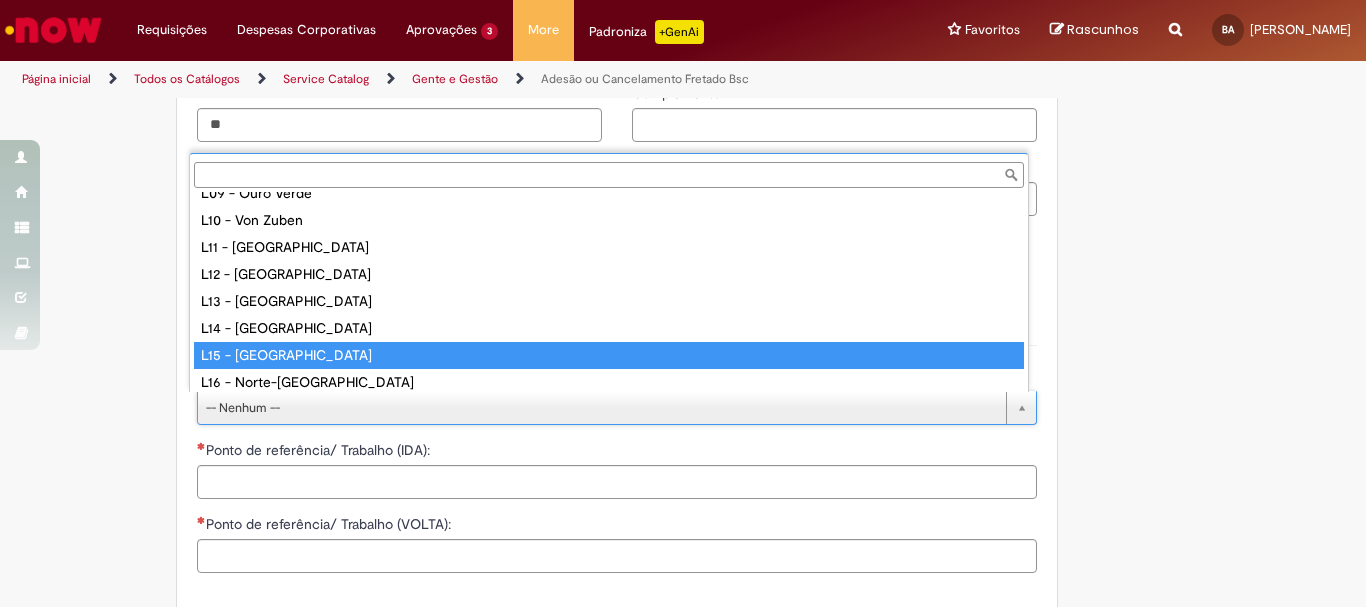type on "**********" 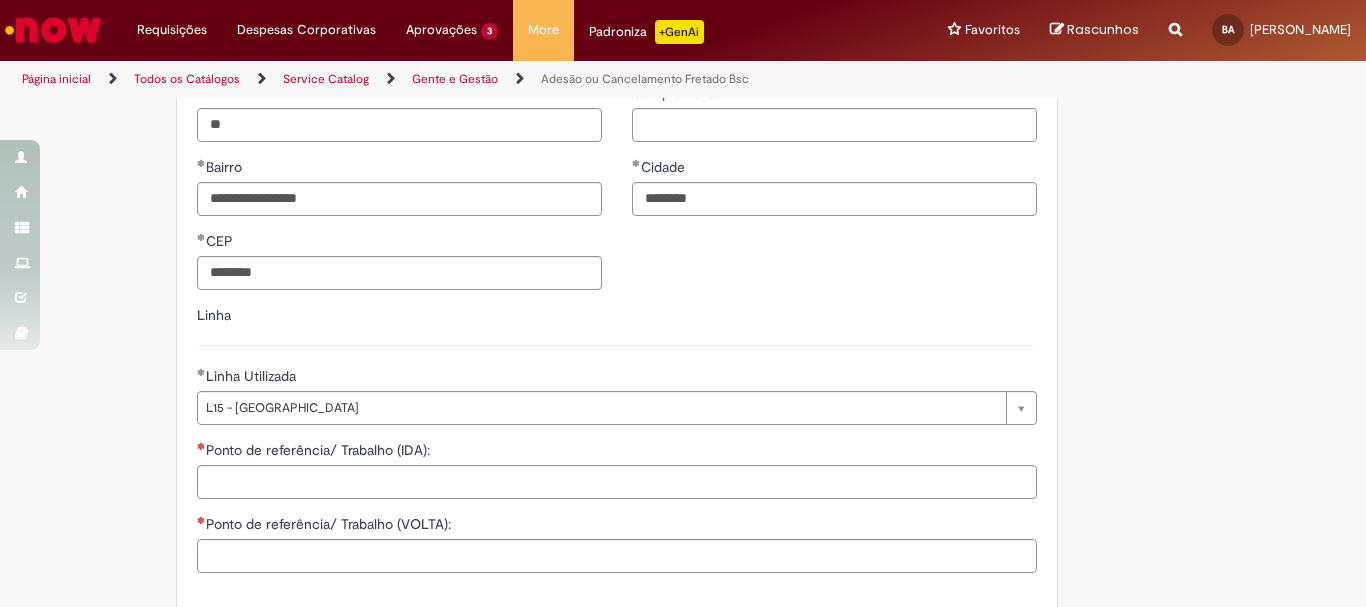 click on "Linha" at bounding box center (617, 325) 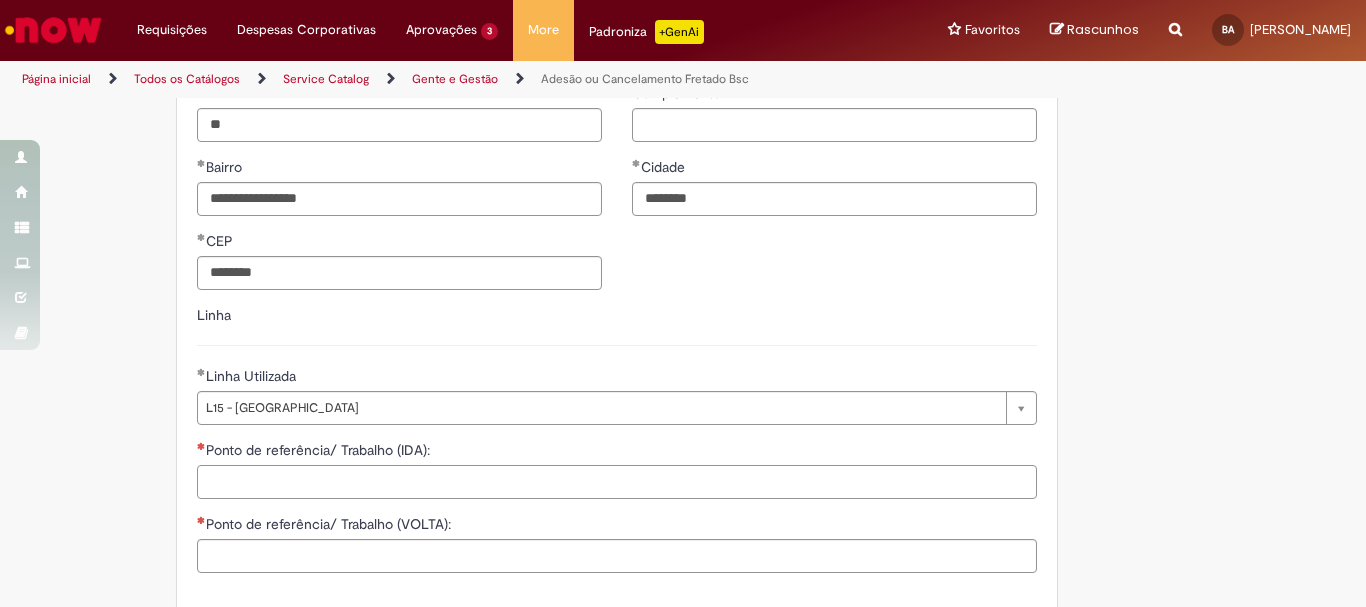click on "Ponto de referência/ Trabalho (IDA):" at bounding box center (617, 482) 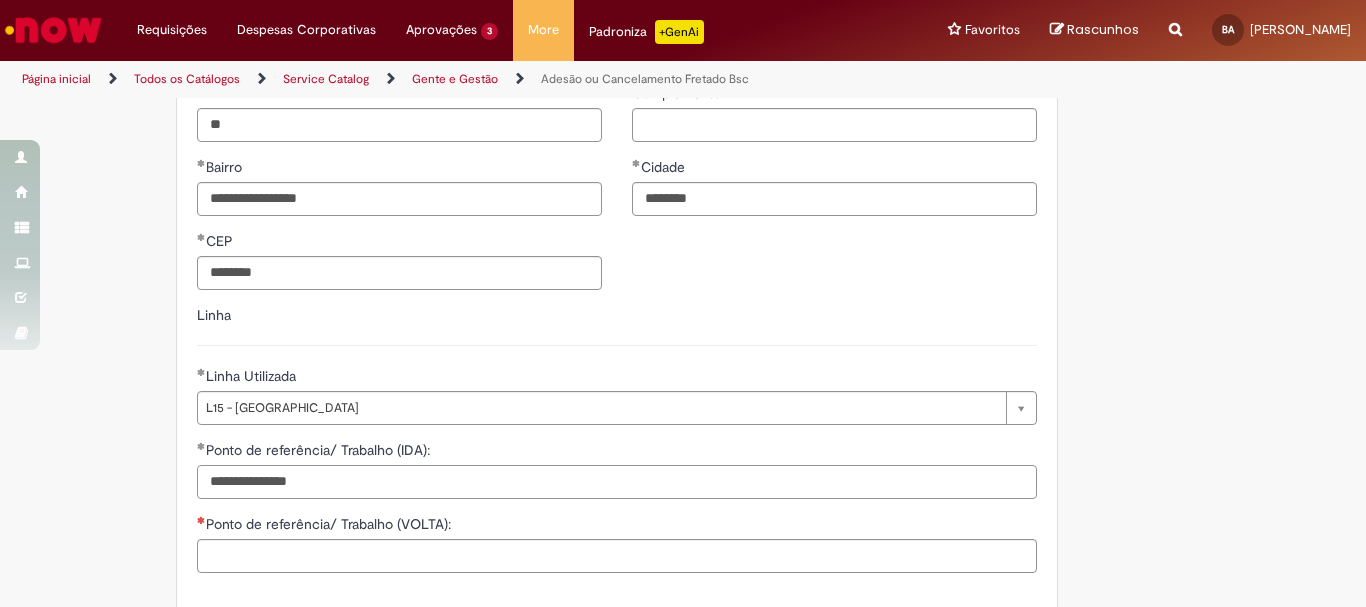 type on "**********" 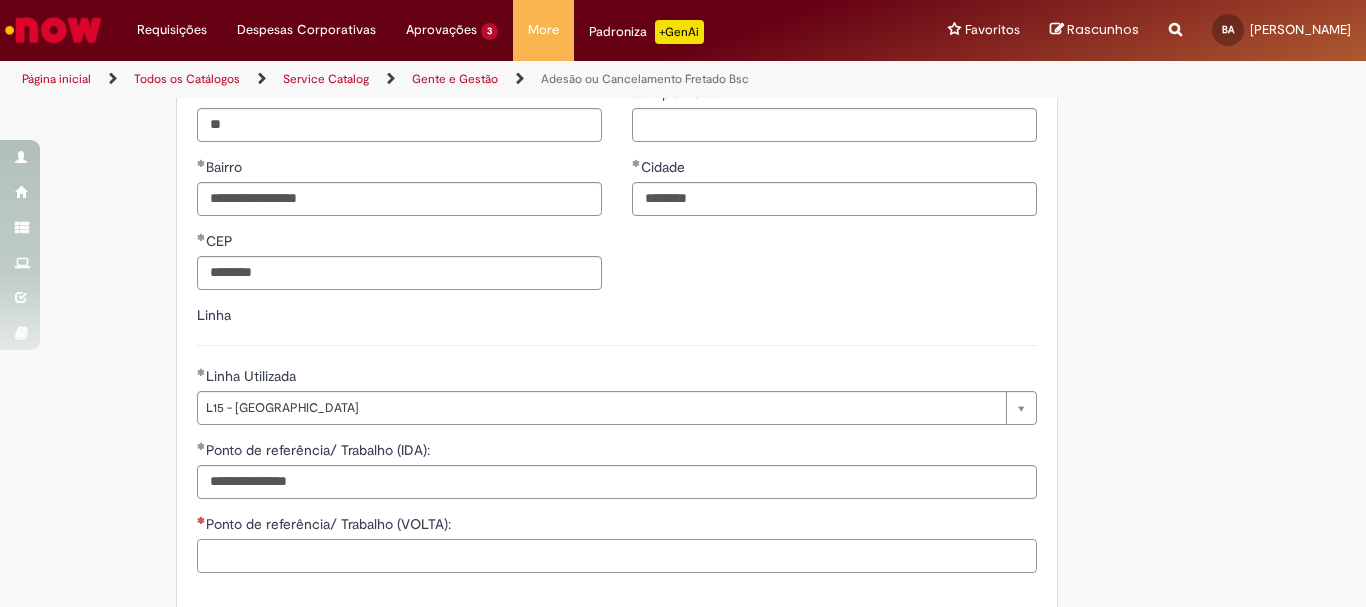 click on "Ponto de referência/ Trabalho (VOLTA):" at bounding box center [617, 556] 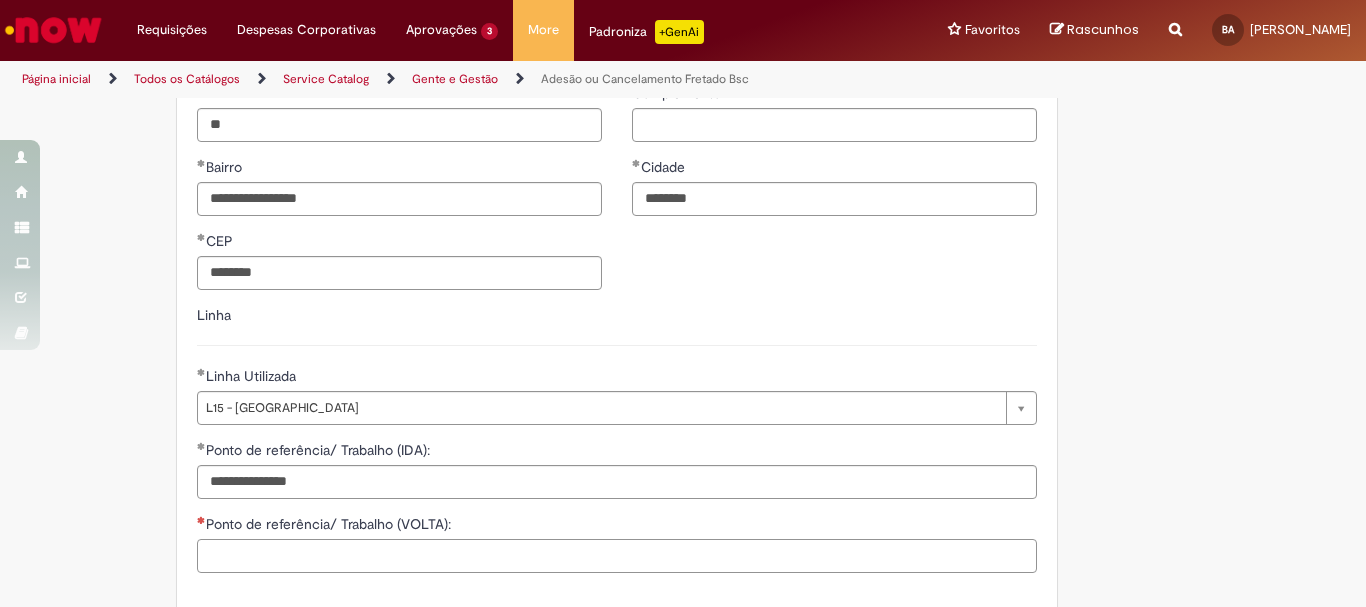 paste on "**********" 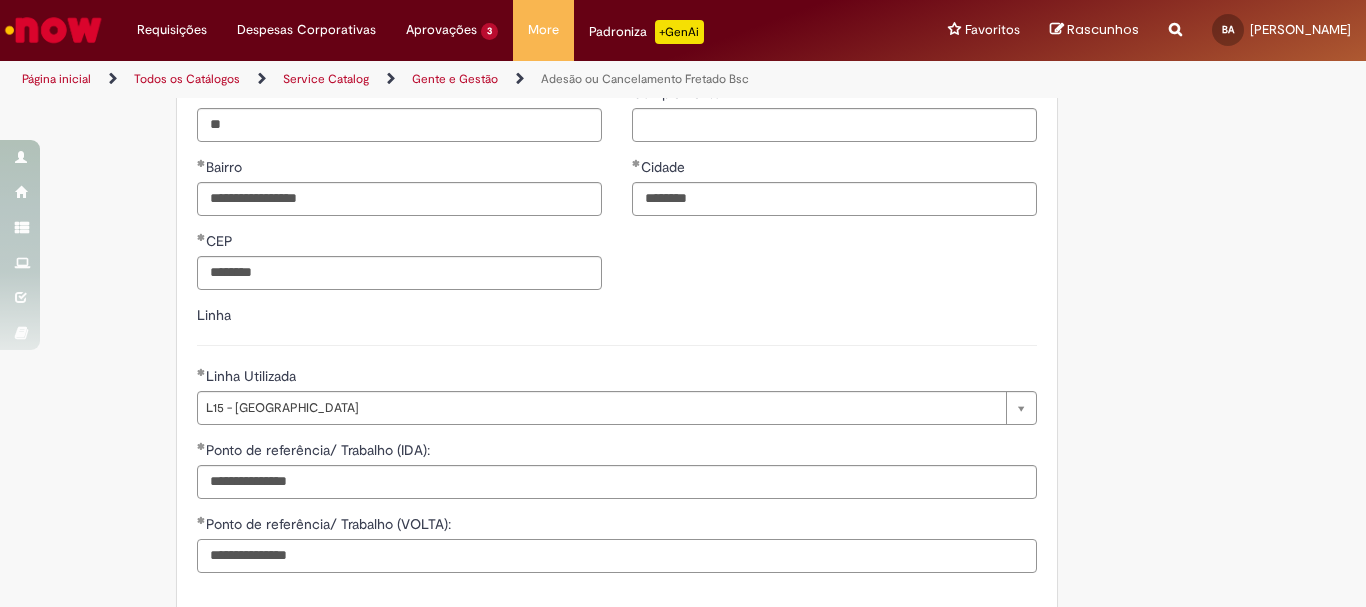 type on "**********" 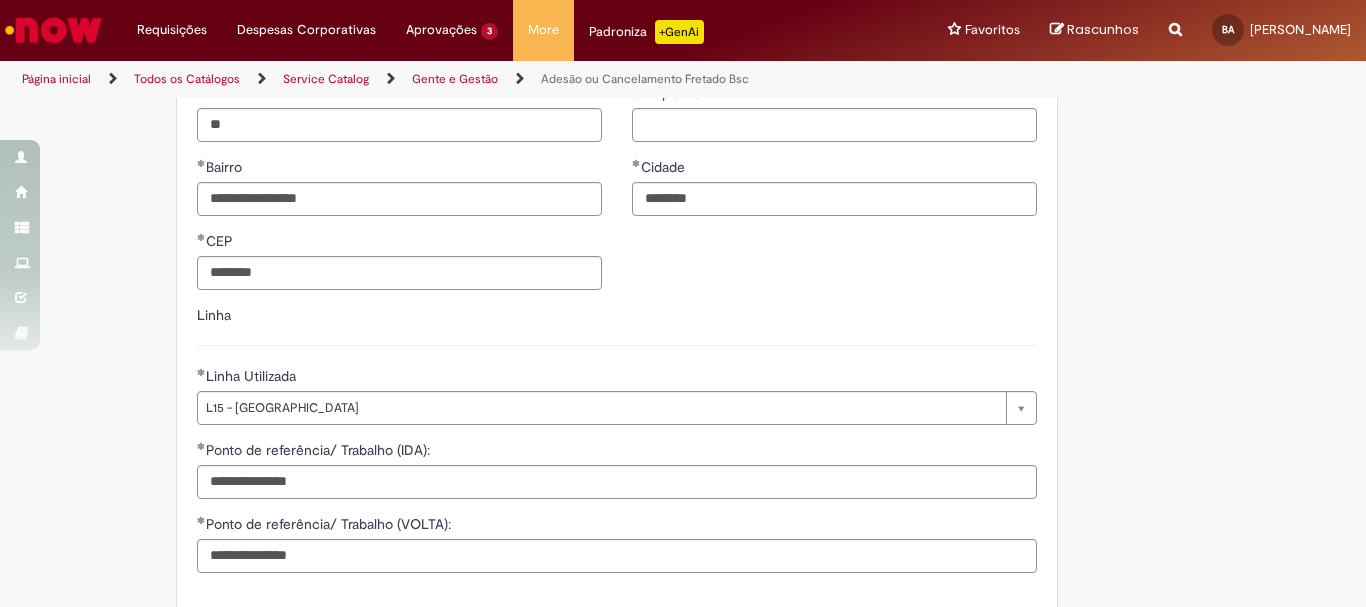 click on "**********" at bounding box center (683, -139) 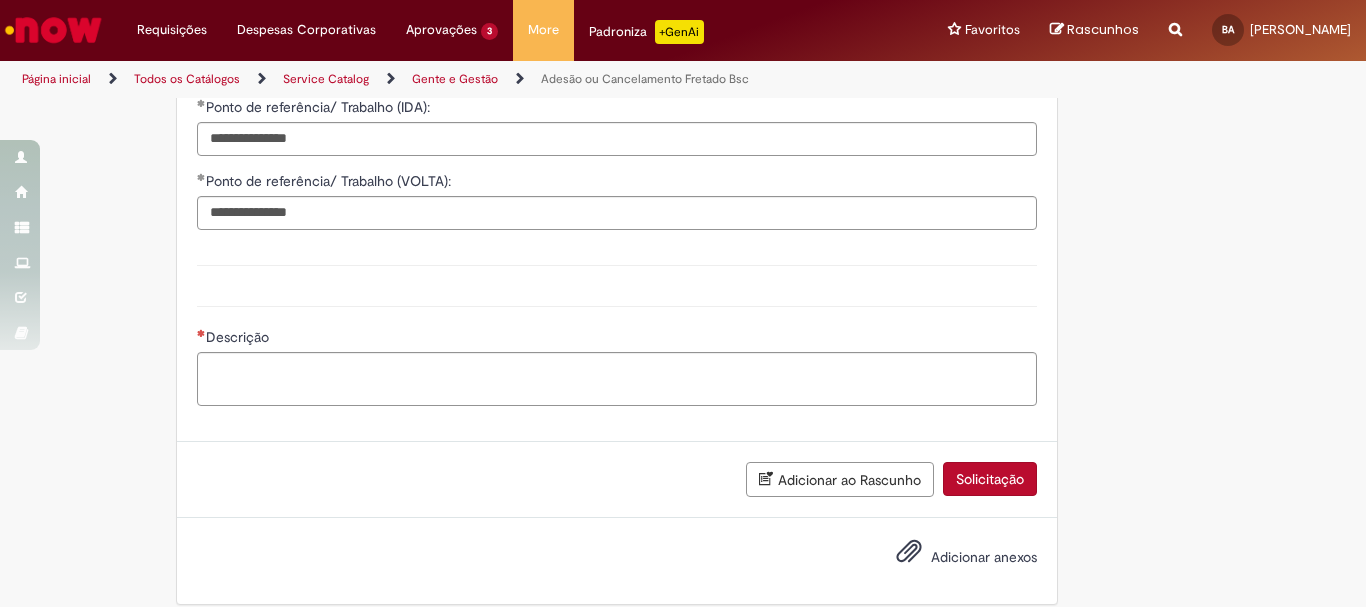 scroll, scrollTop: 1710, scrollLeft: 0, axis: vertical 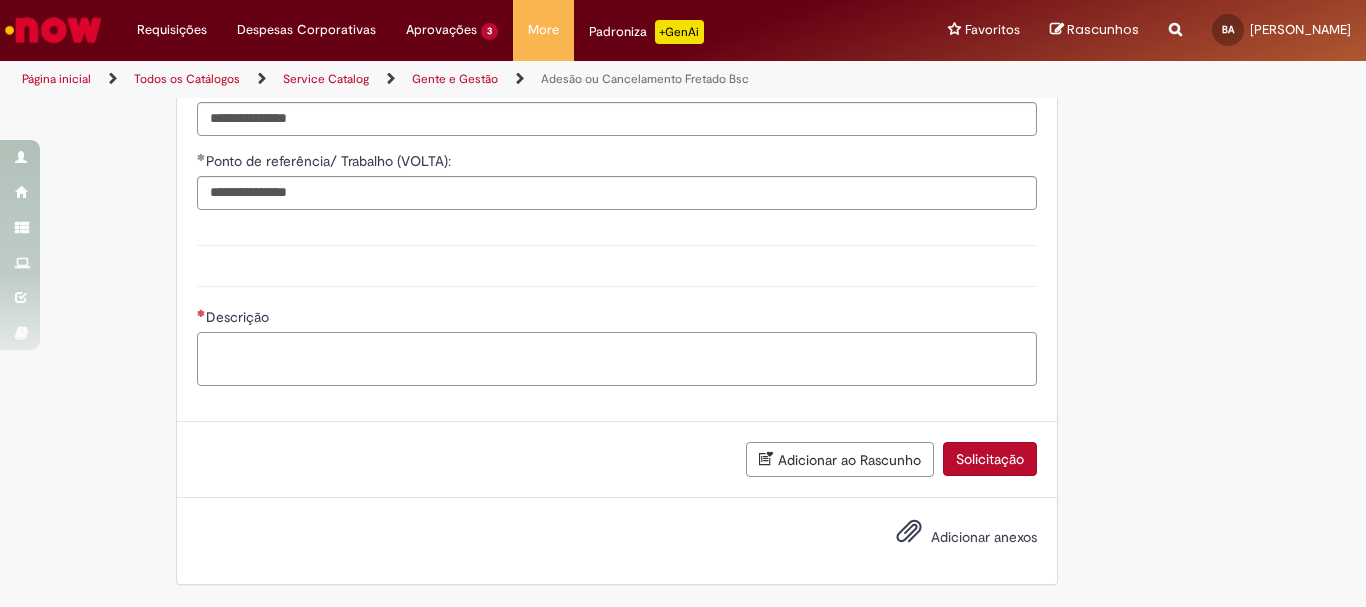 click on "Descrição" at bounding box center [617, 359] 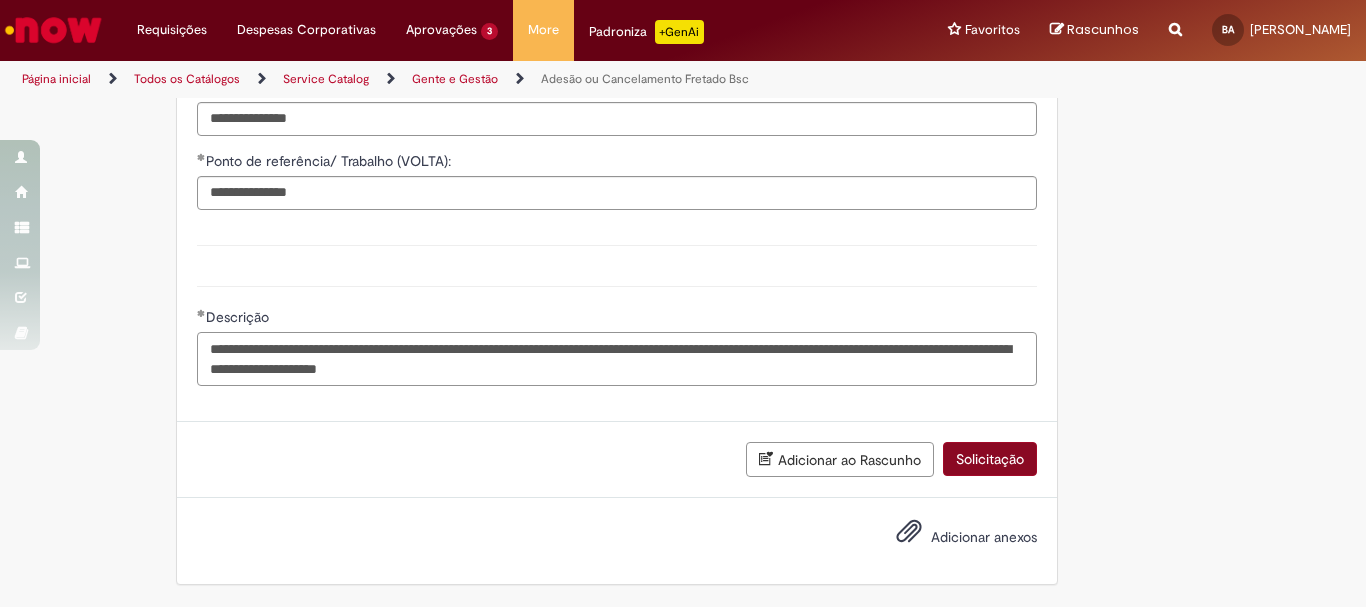 type on "**********" 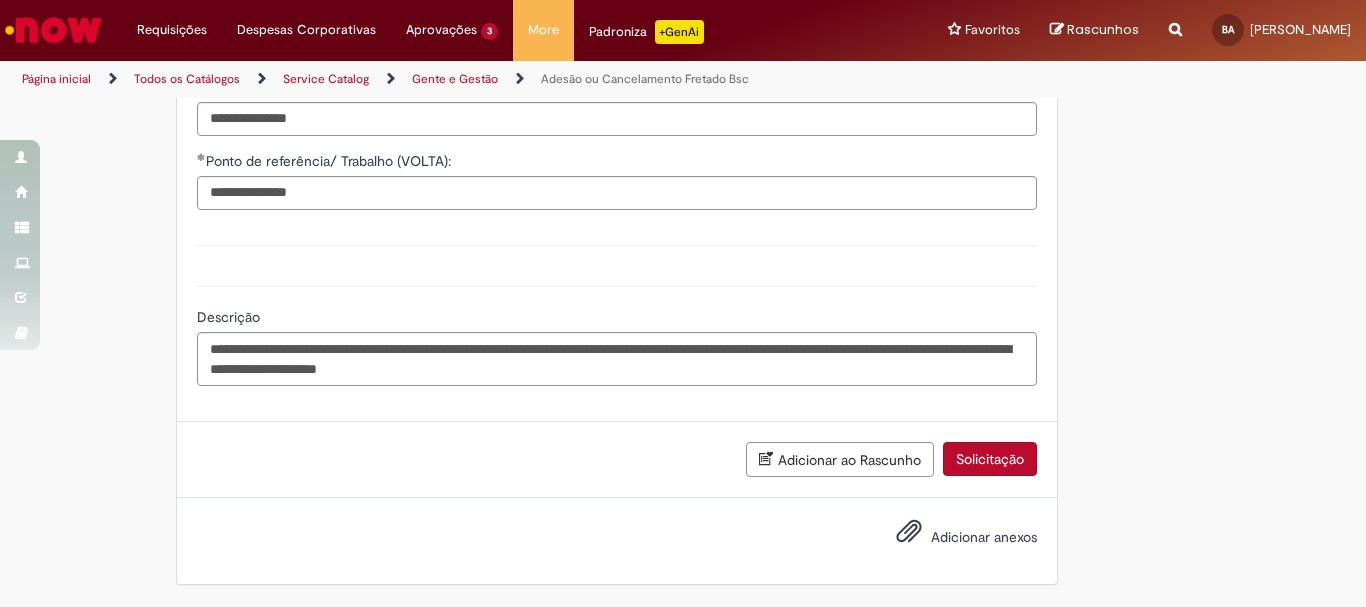 click on "Solicitação" at bounding box center (990, 459) 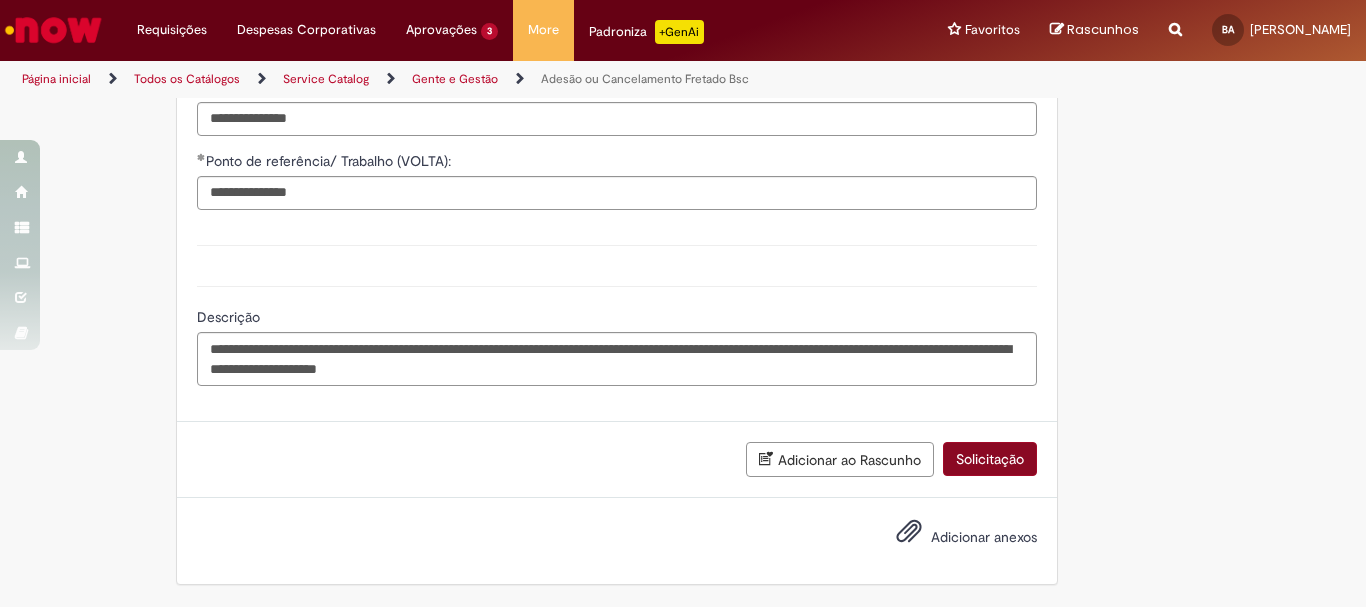 scroll, scrollTop: 1664, scrollLeft: 0, axis: vertical 